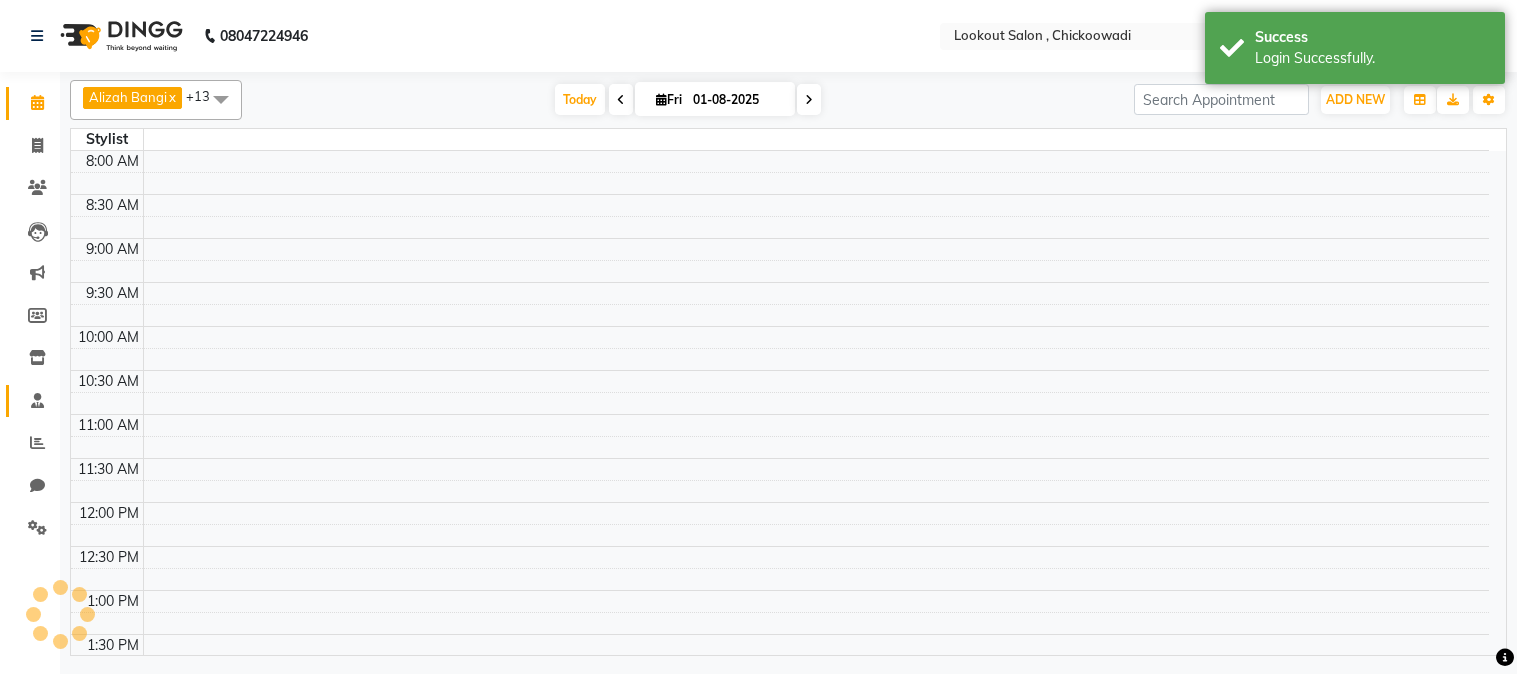 click 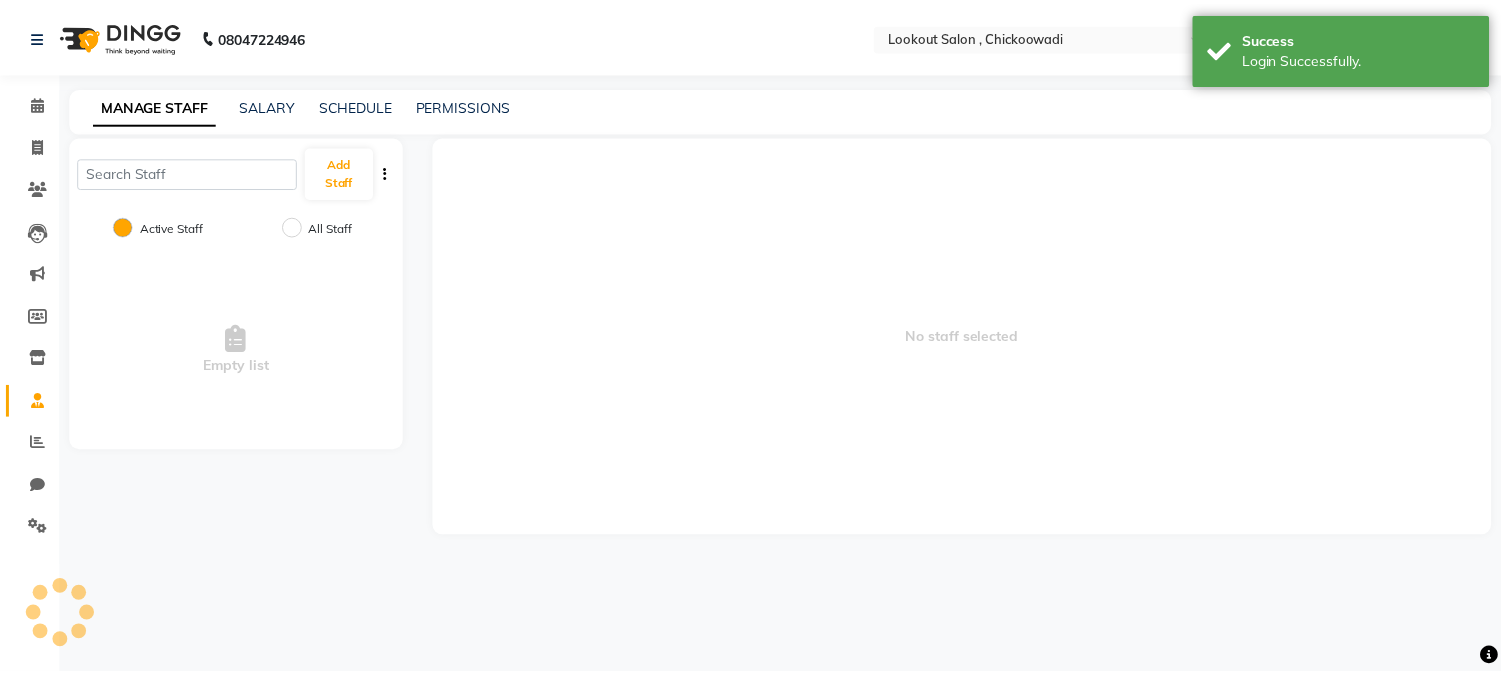 scroll, scrollTop: 0, scrollLeft: 0, axis: both 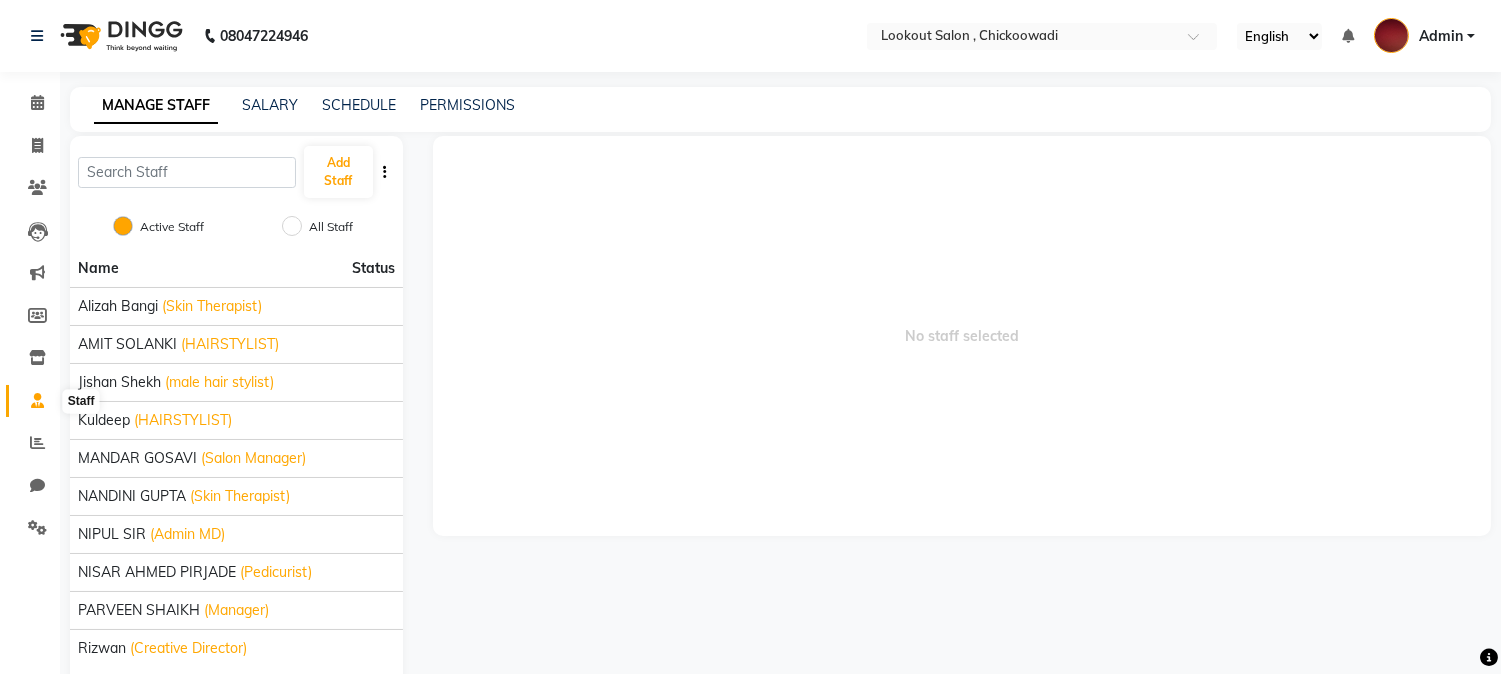click 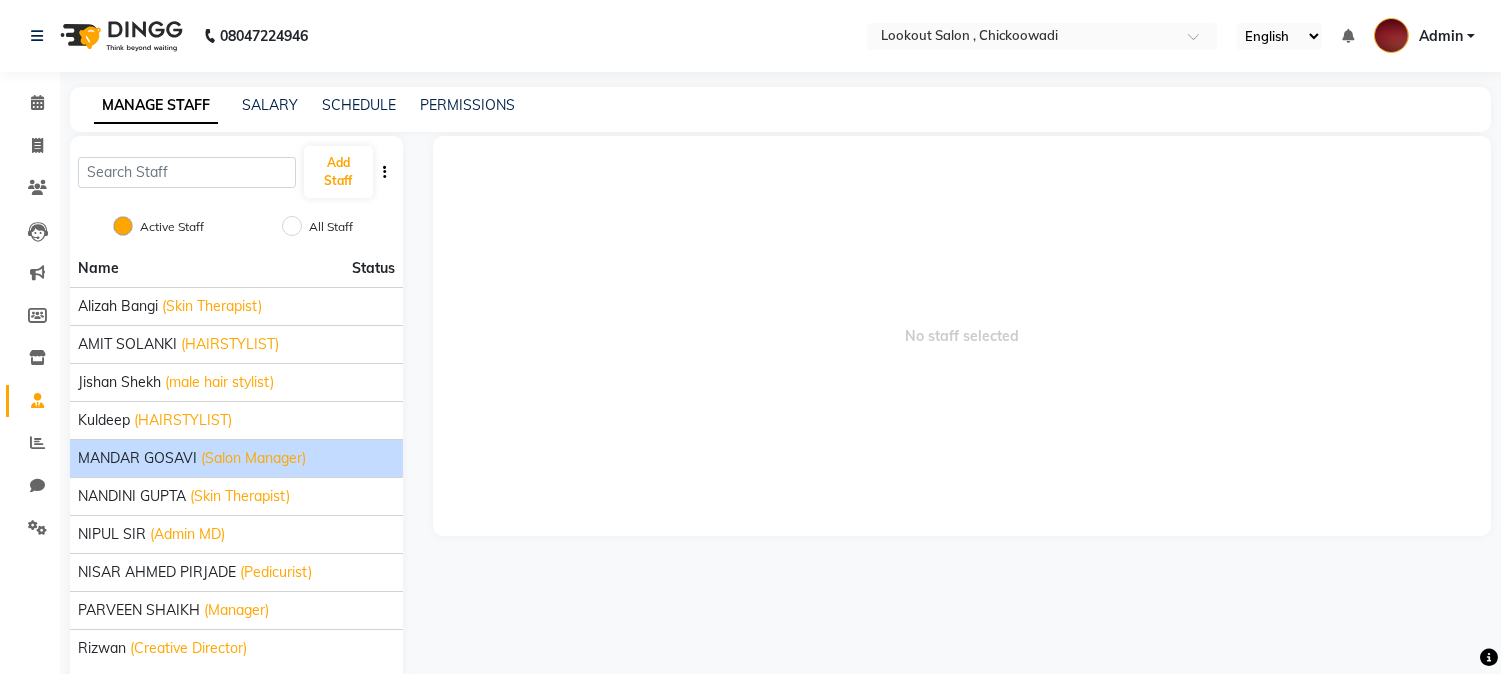click on "MANDAR GOSAVI" 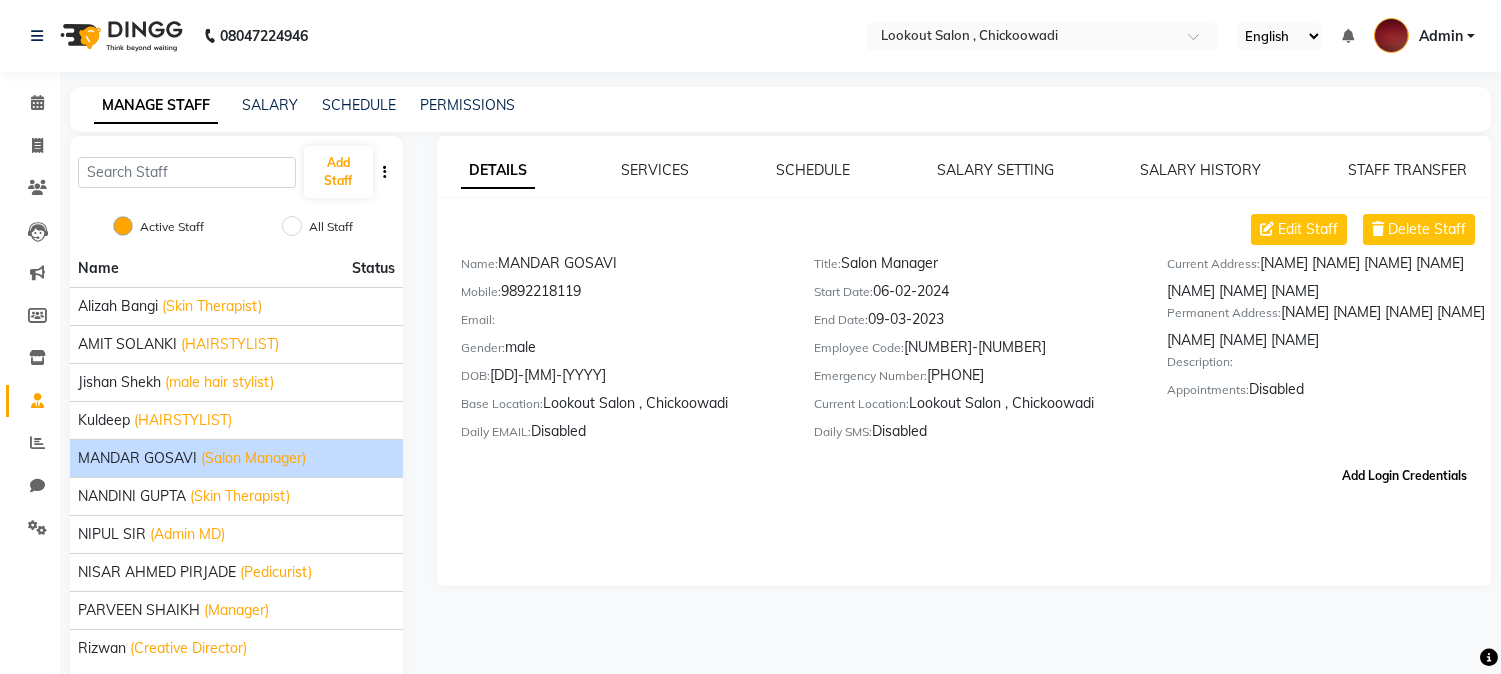 click on "Add Login Credentials" 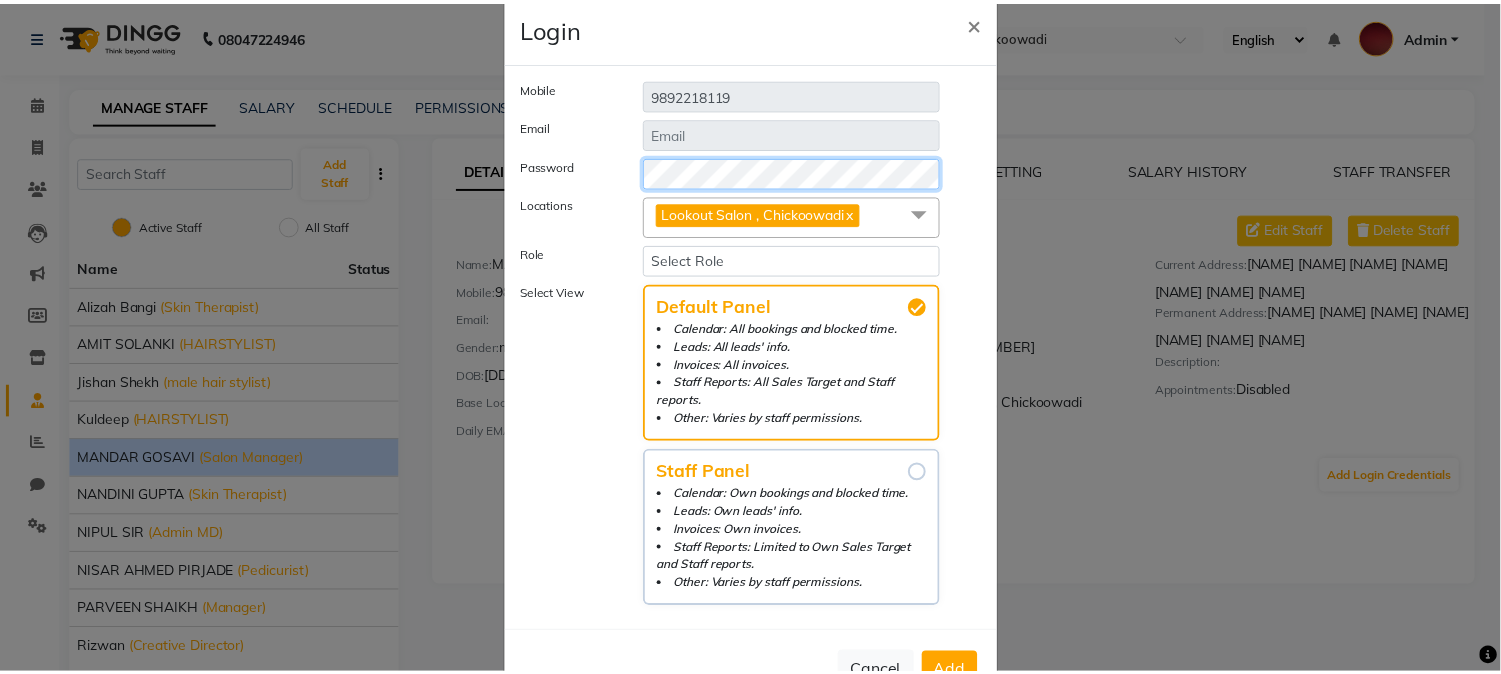scroll, scrollTop: 97, scrollLeft: 0, axis: vertical 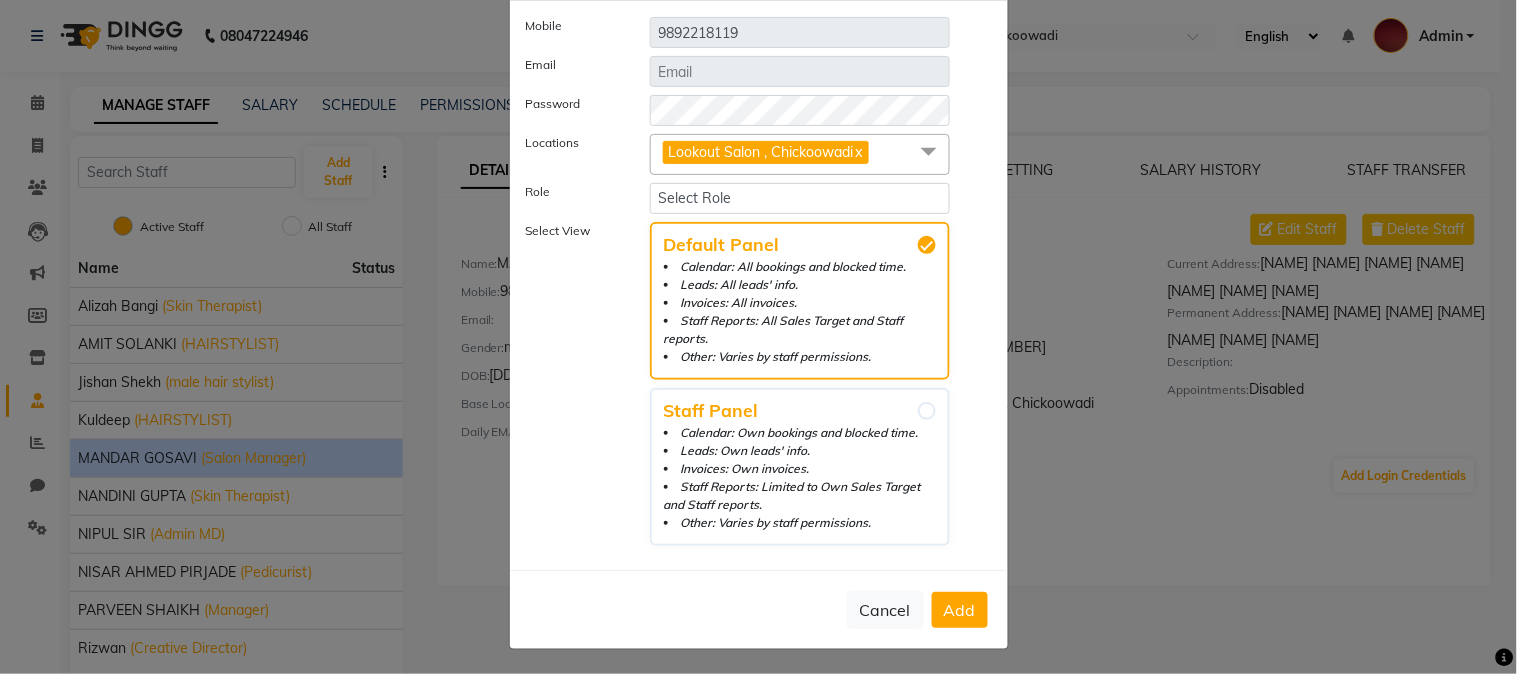 click on "Add" 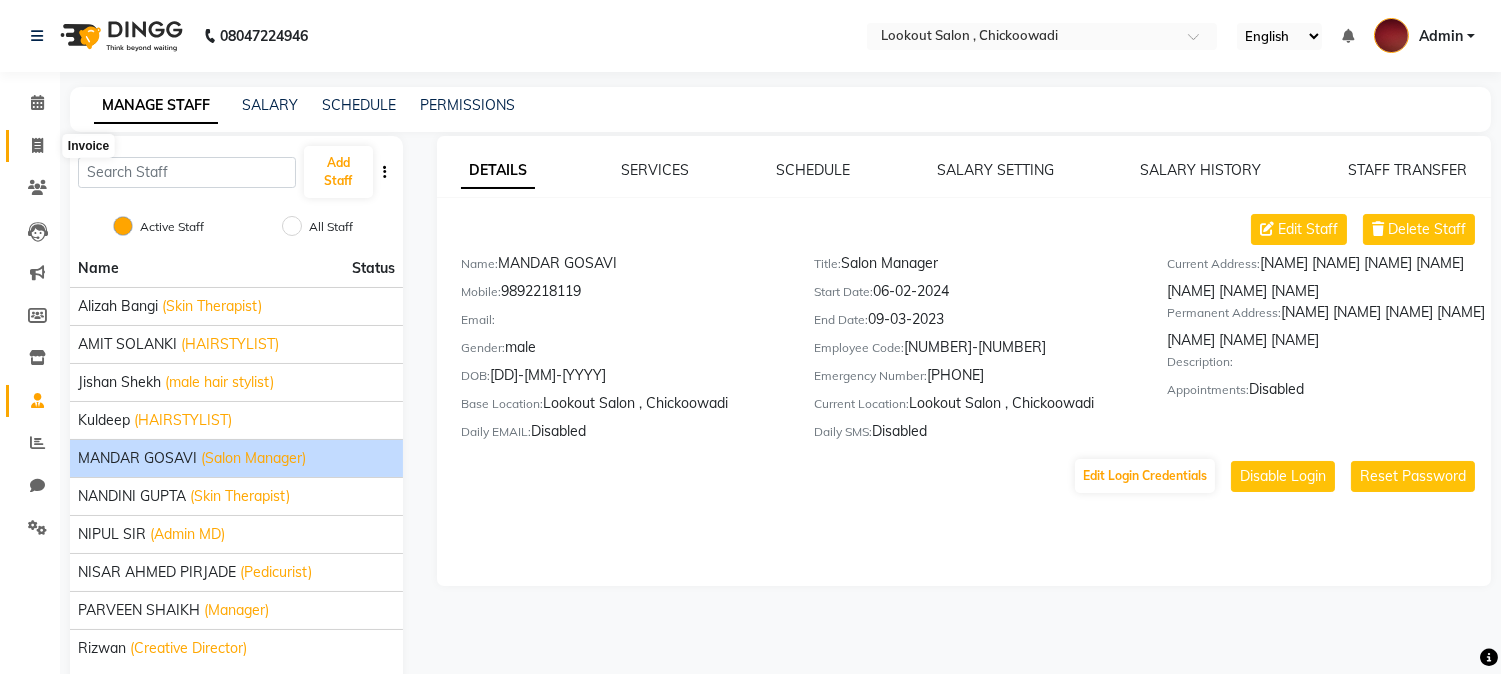 click 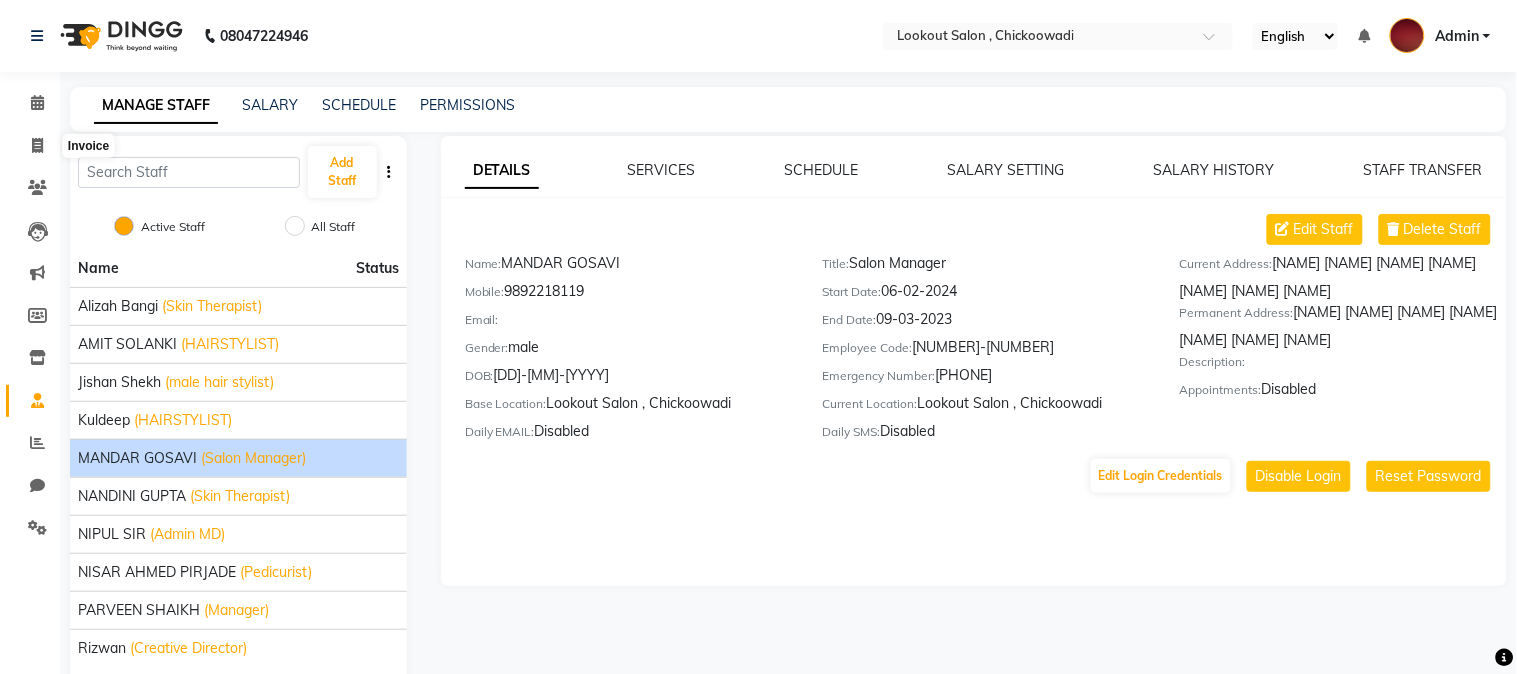 select on "service" 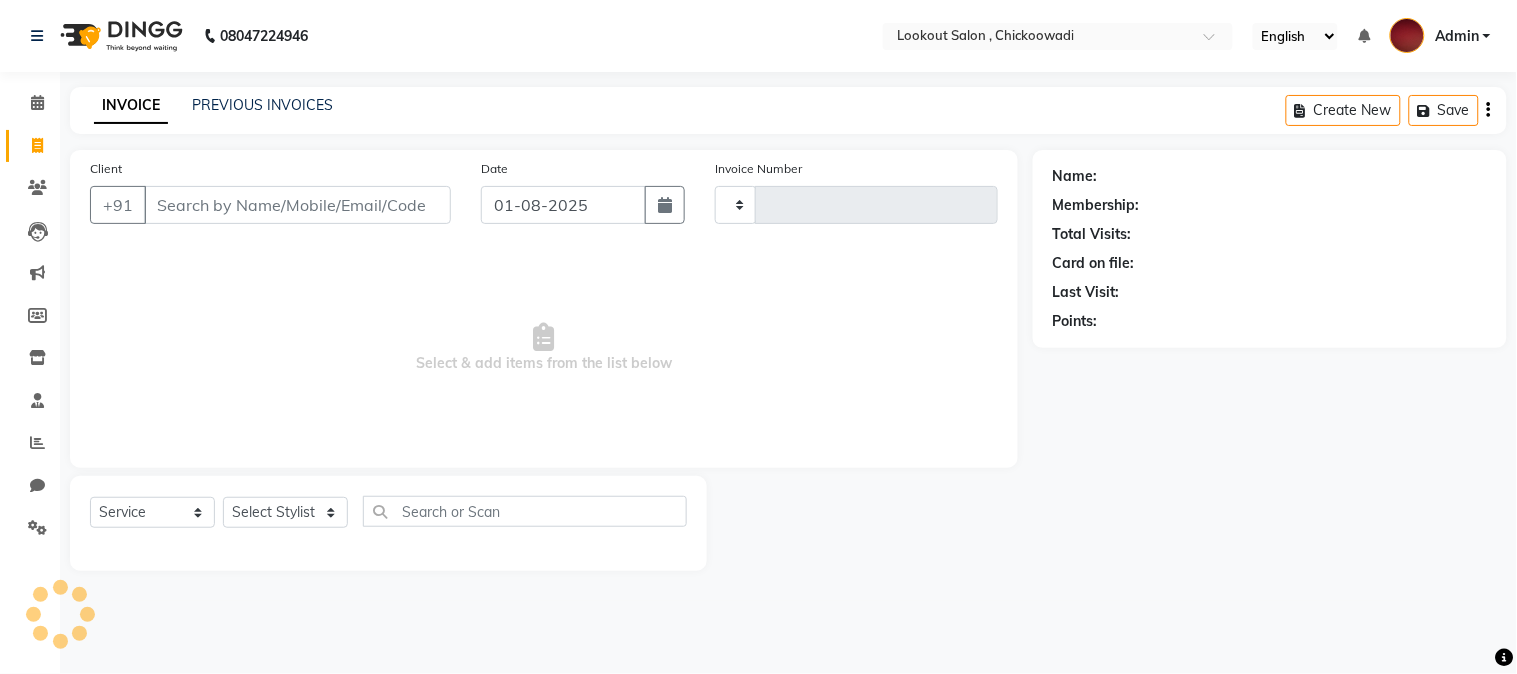 type on "4893" 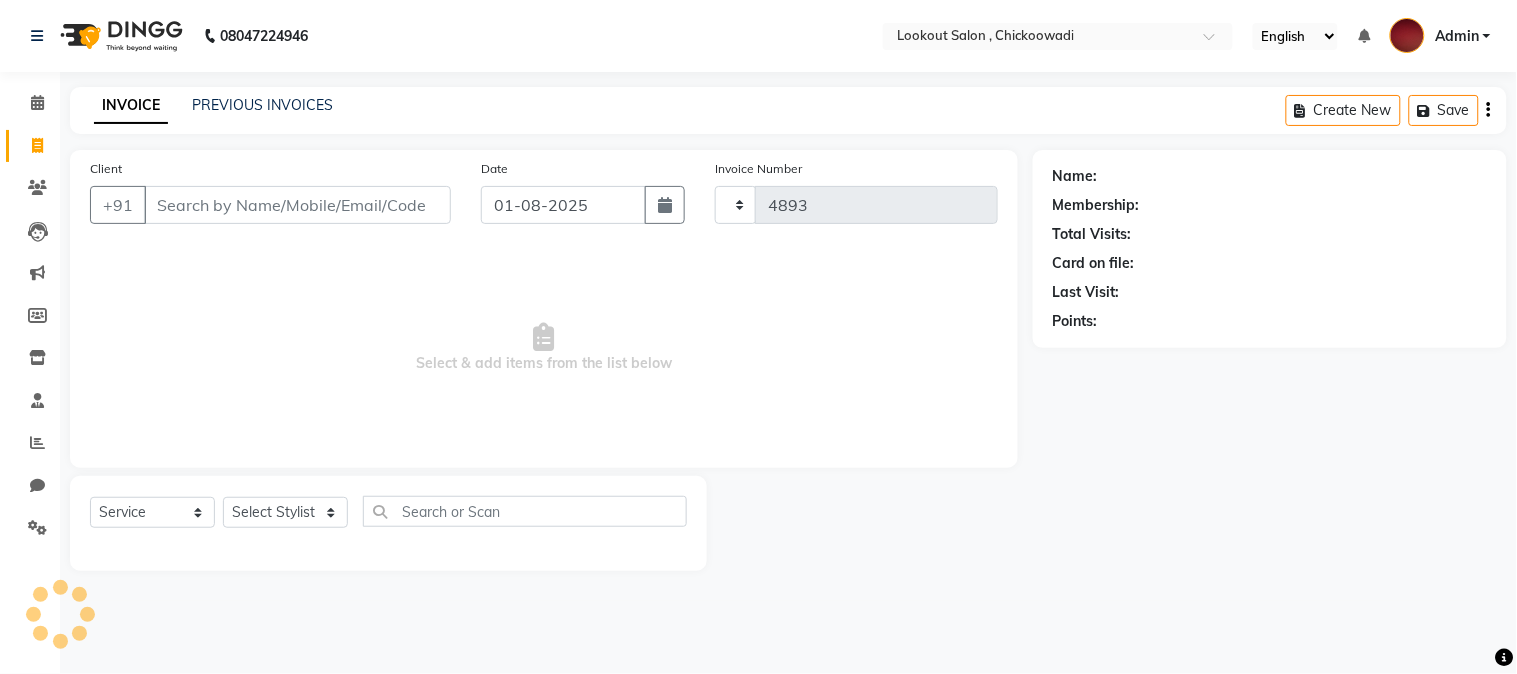 select on "151" 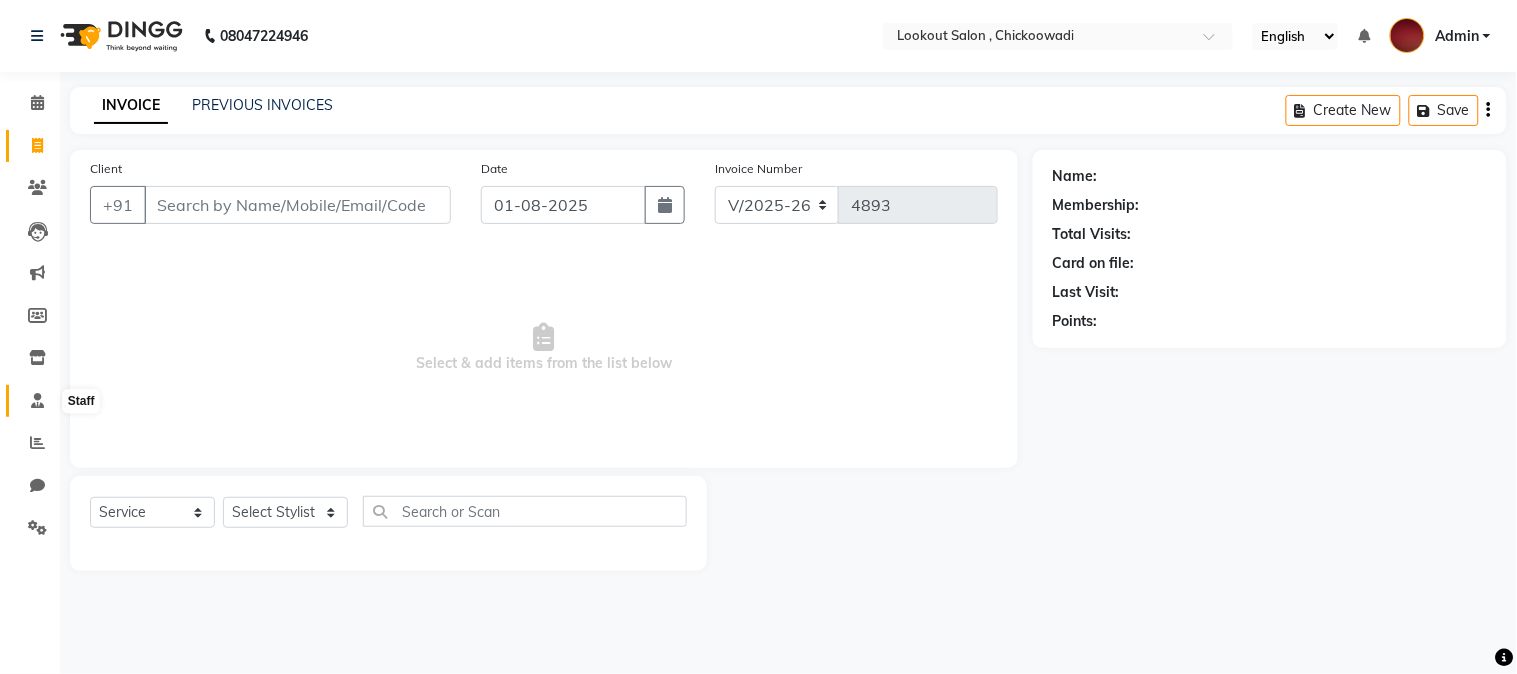click 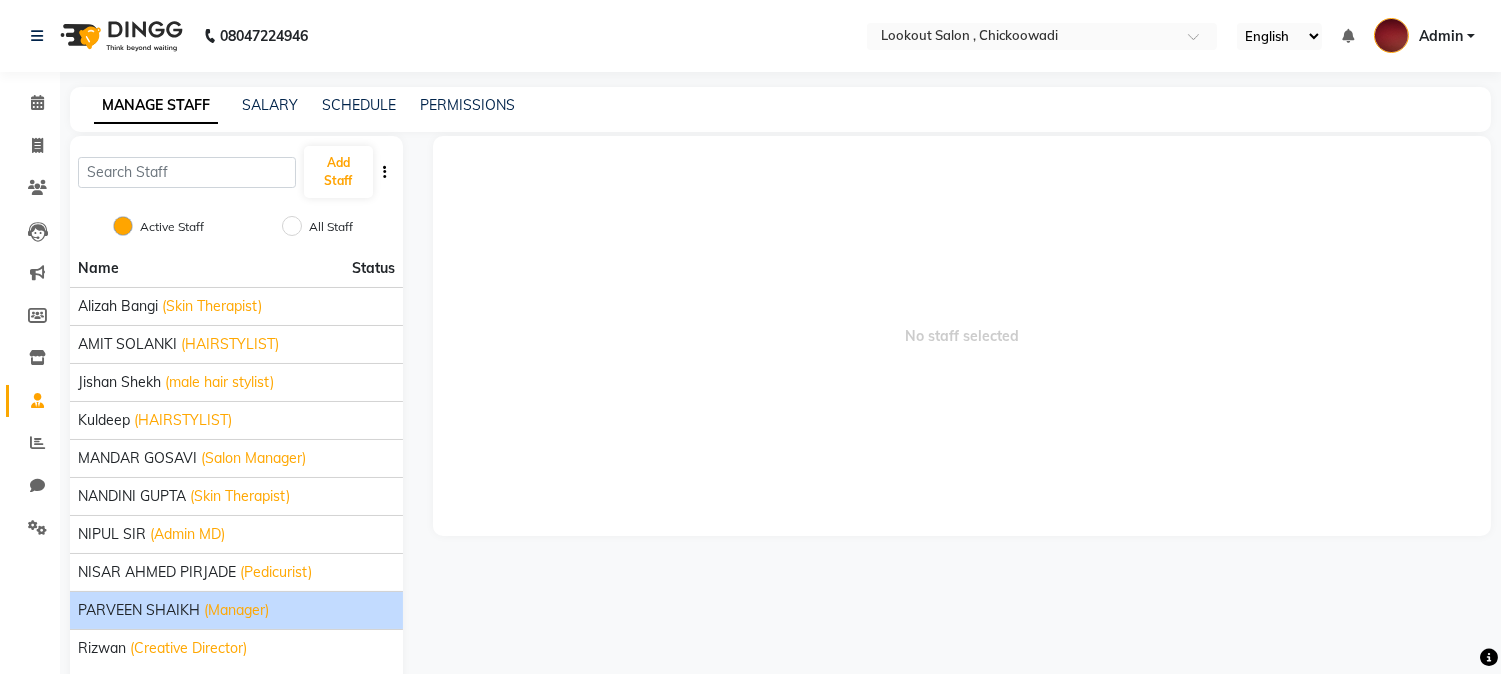 scroll, scrollTop: 82, scrollLeft: 0, axis: vertical 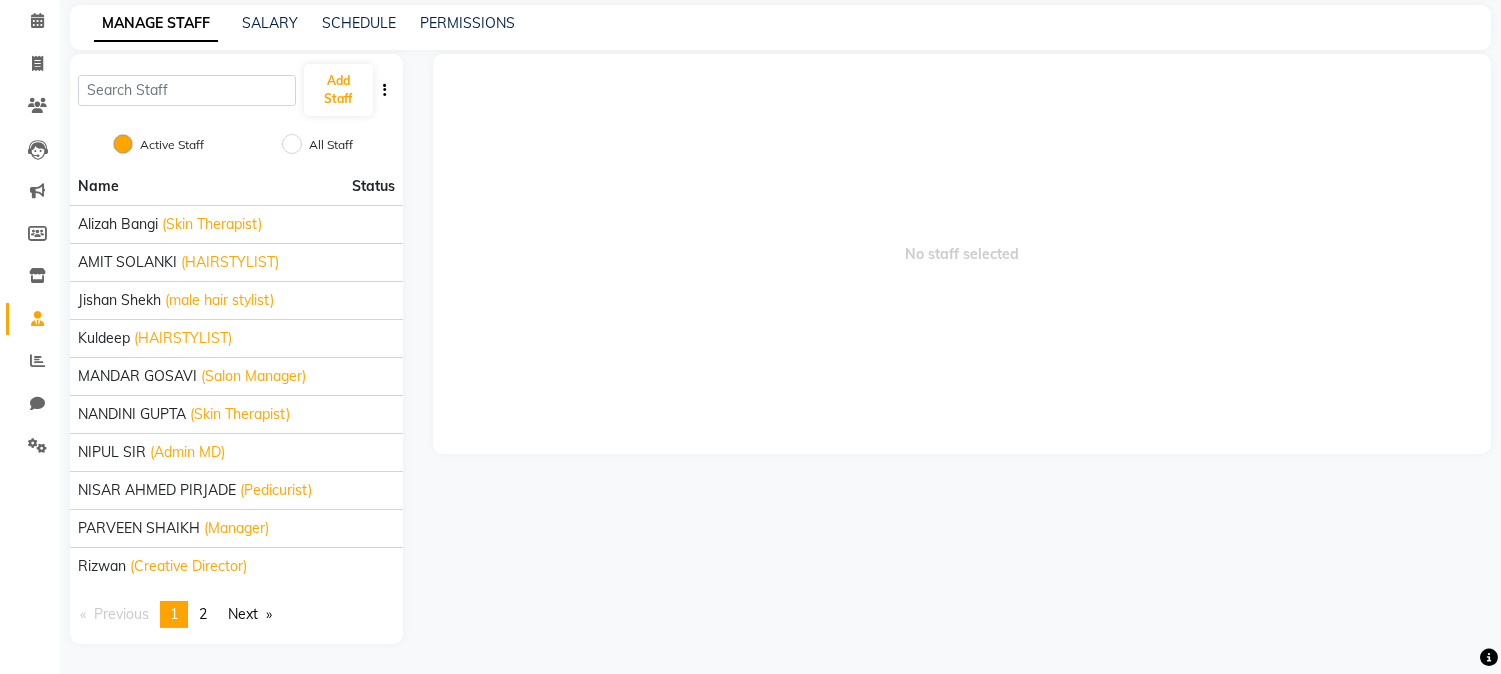 click on "page  2" at bounding box center [203, 614] 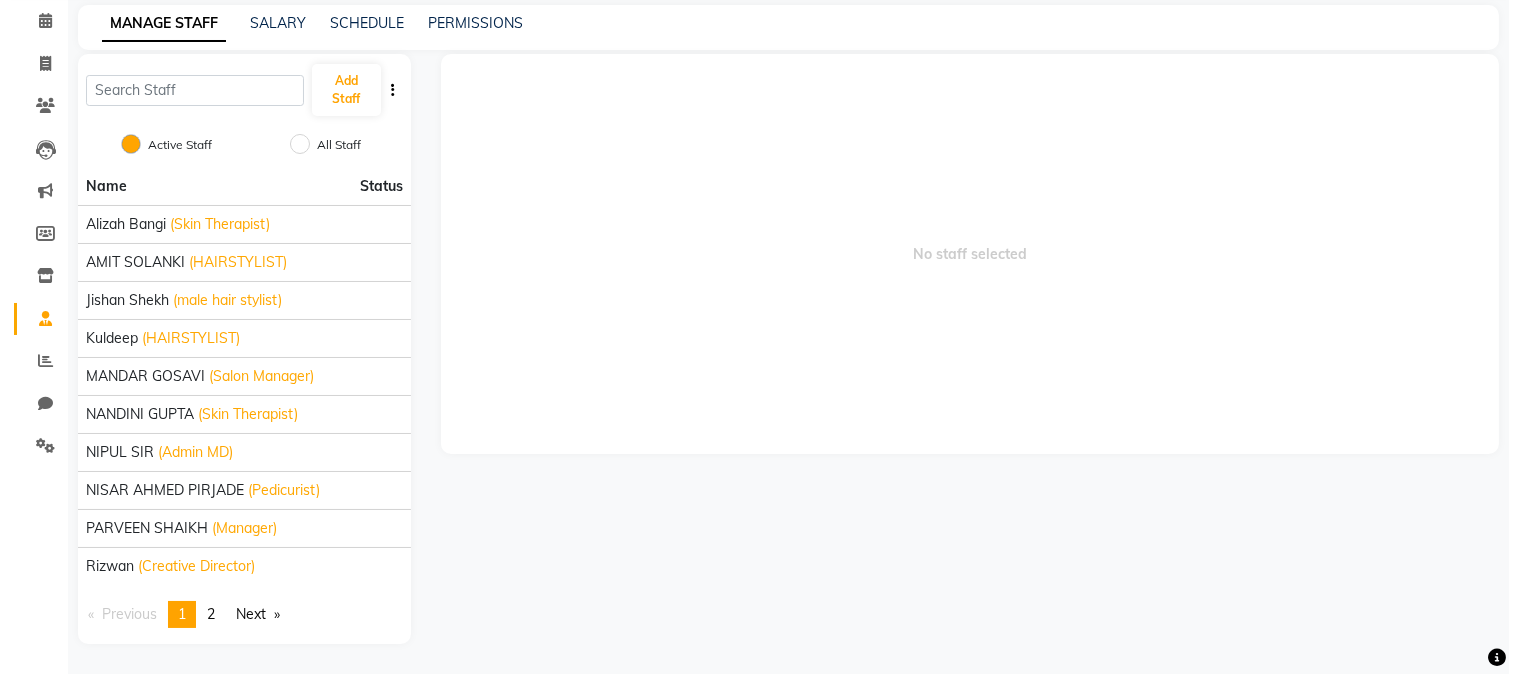 scroll, scrollTop: 0, scrollLeft: 0, axis: both 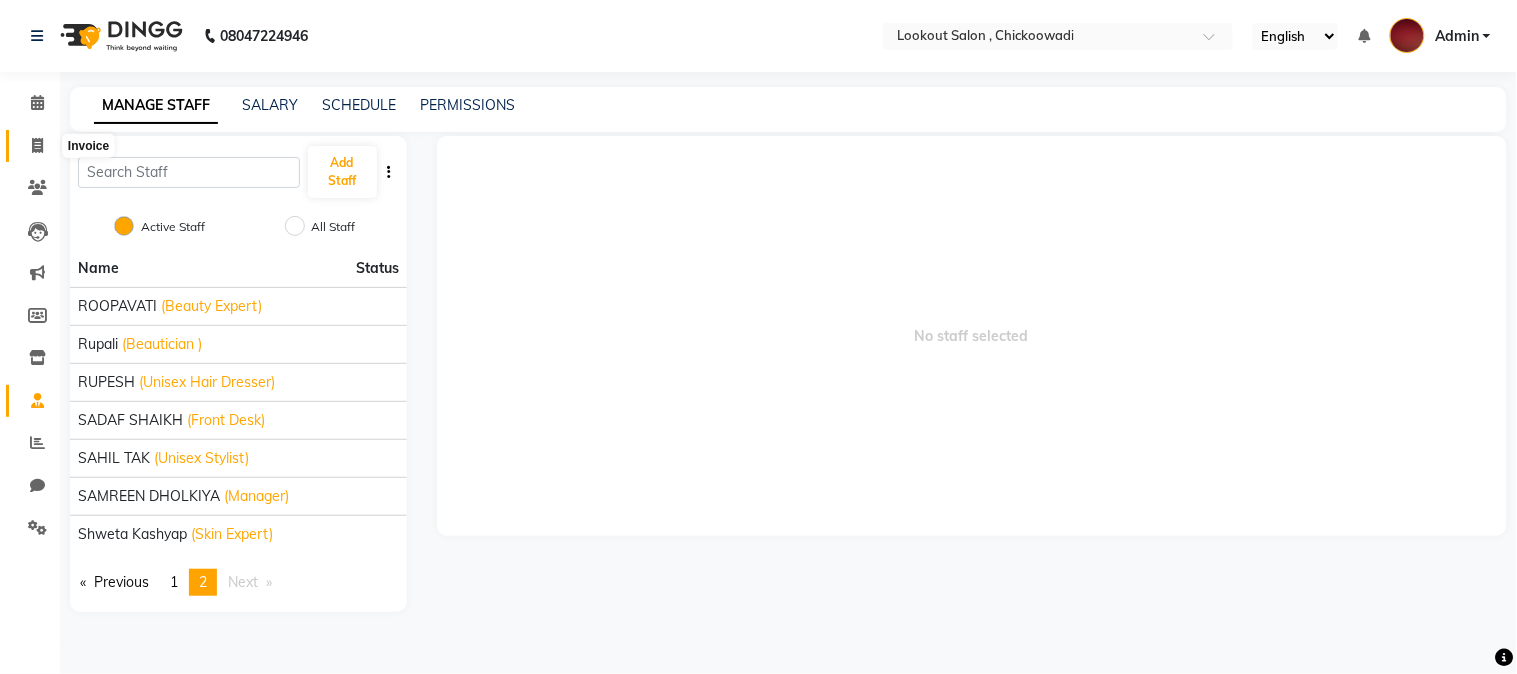 click 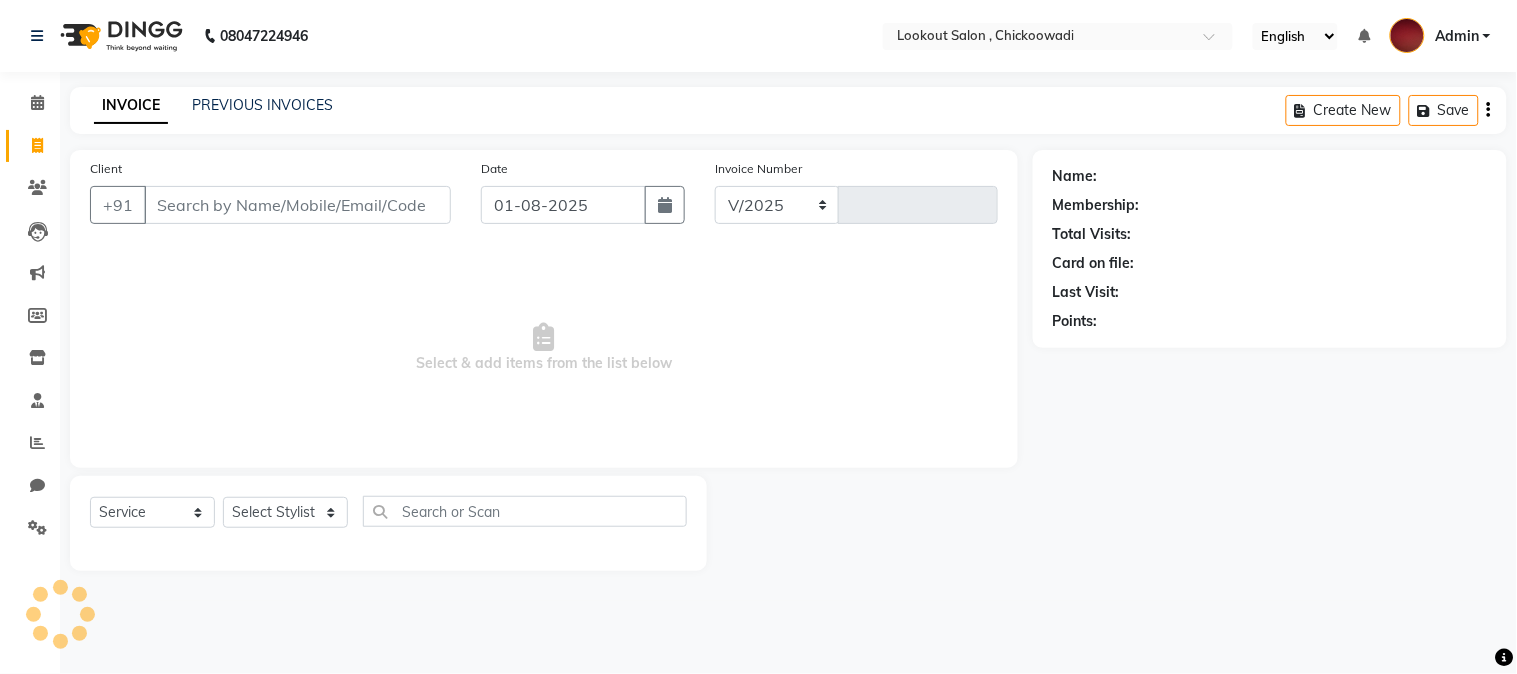 select on "151" 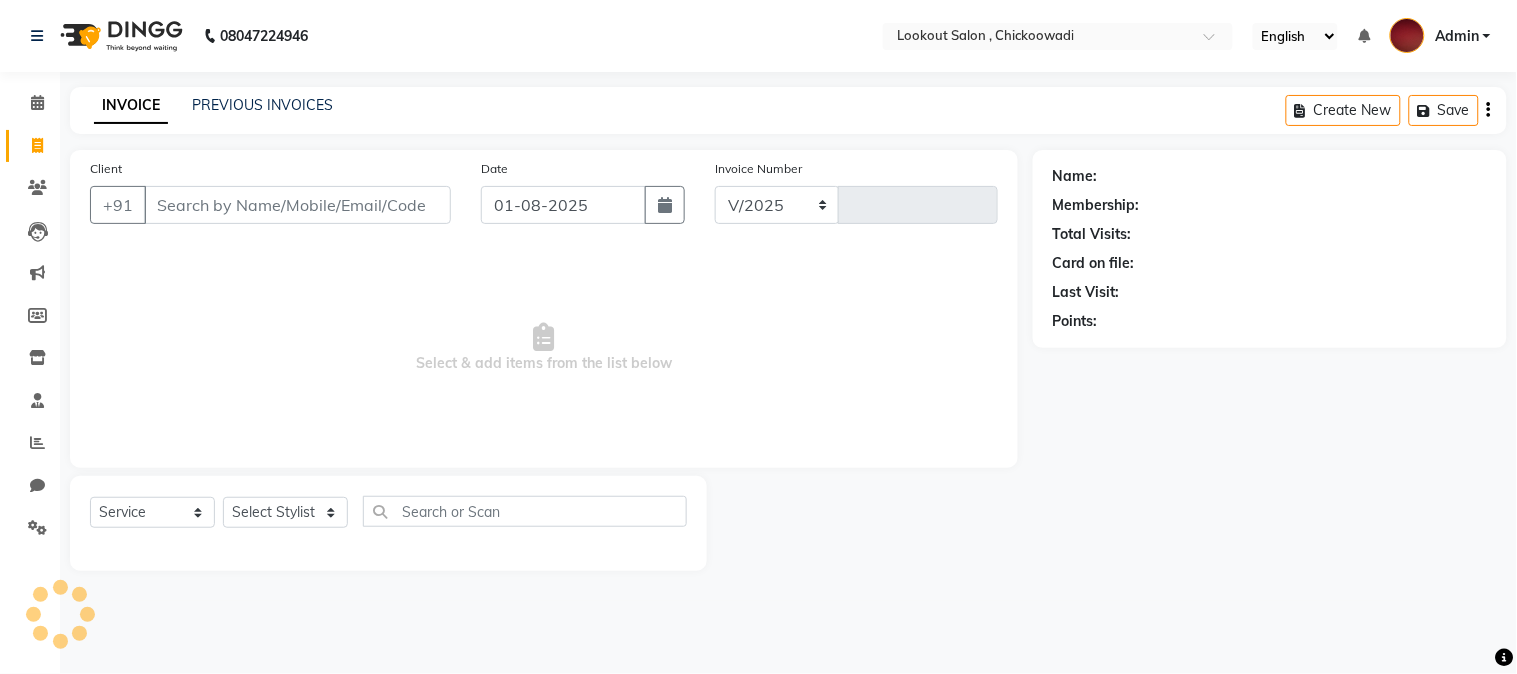 type on "4893" 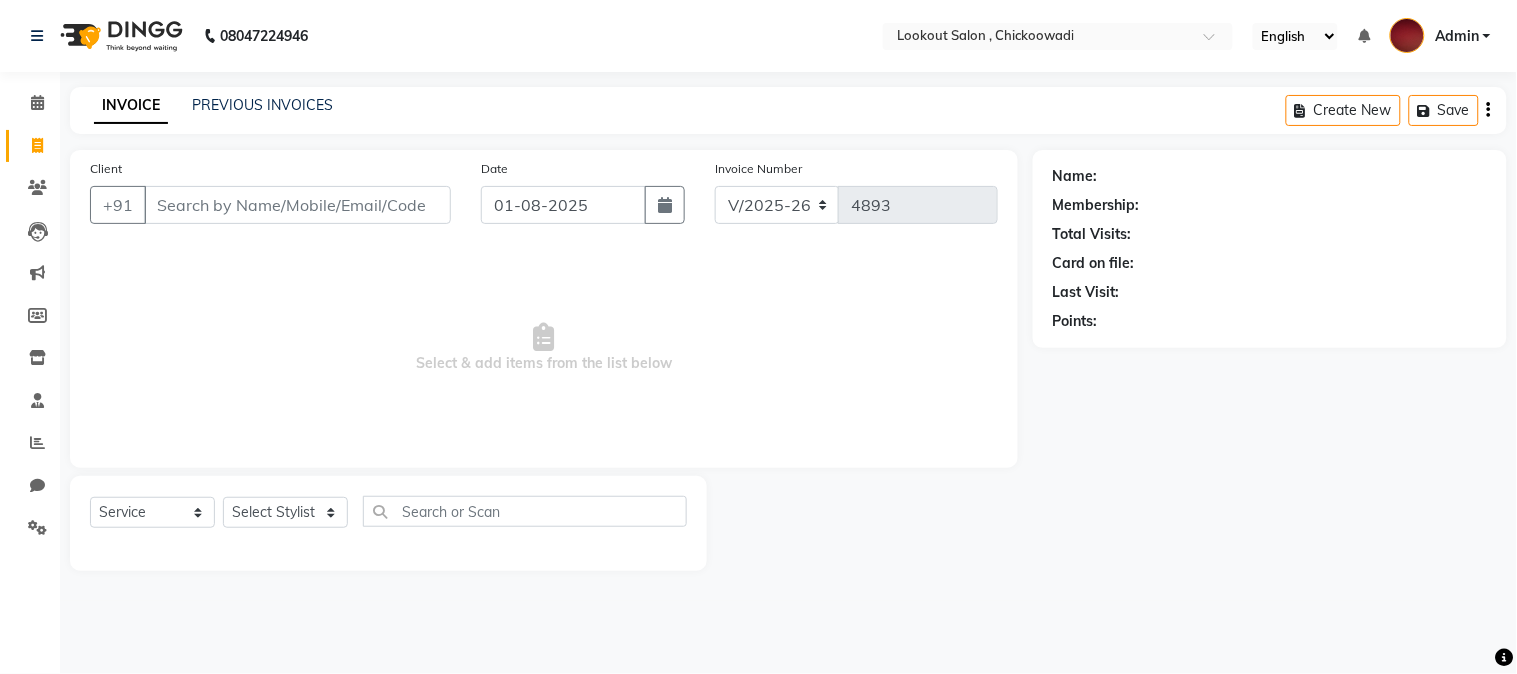 click on "Admin" at bounding box center [1440, 36] 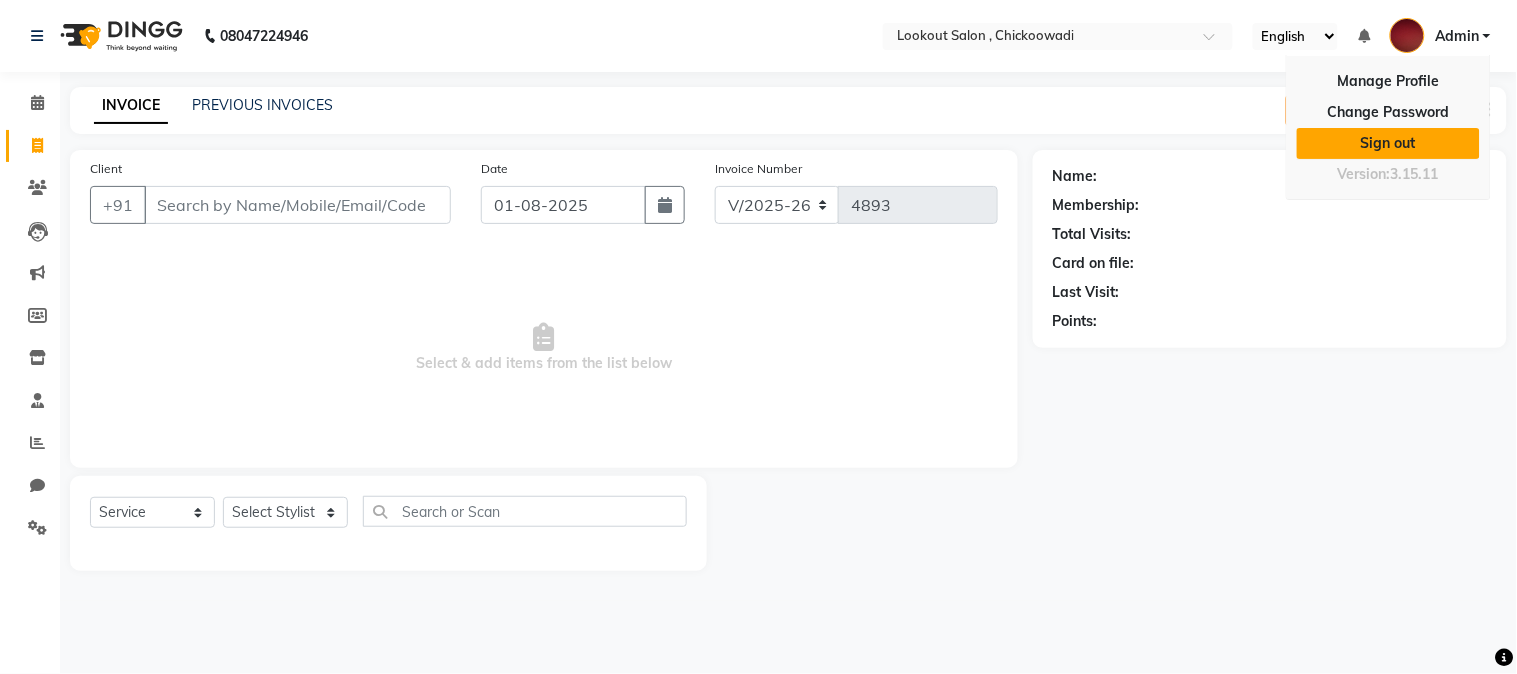 click on "Sign out" at bounding box center (1388, 143) 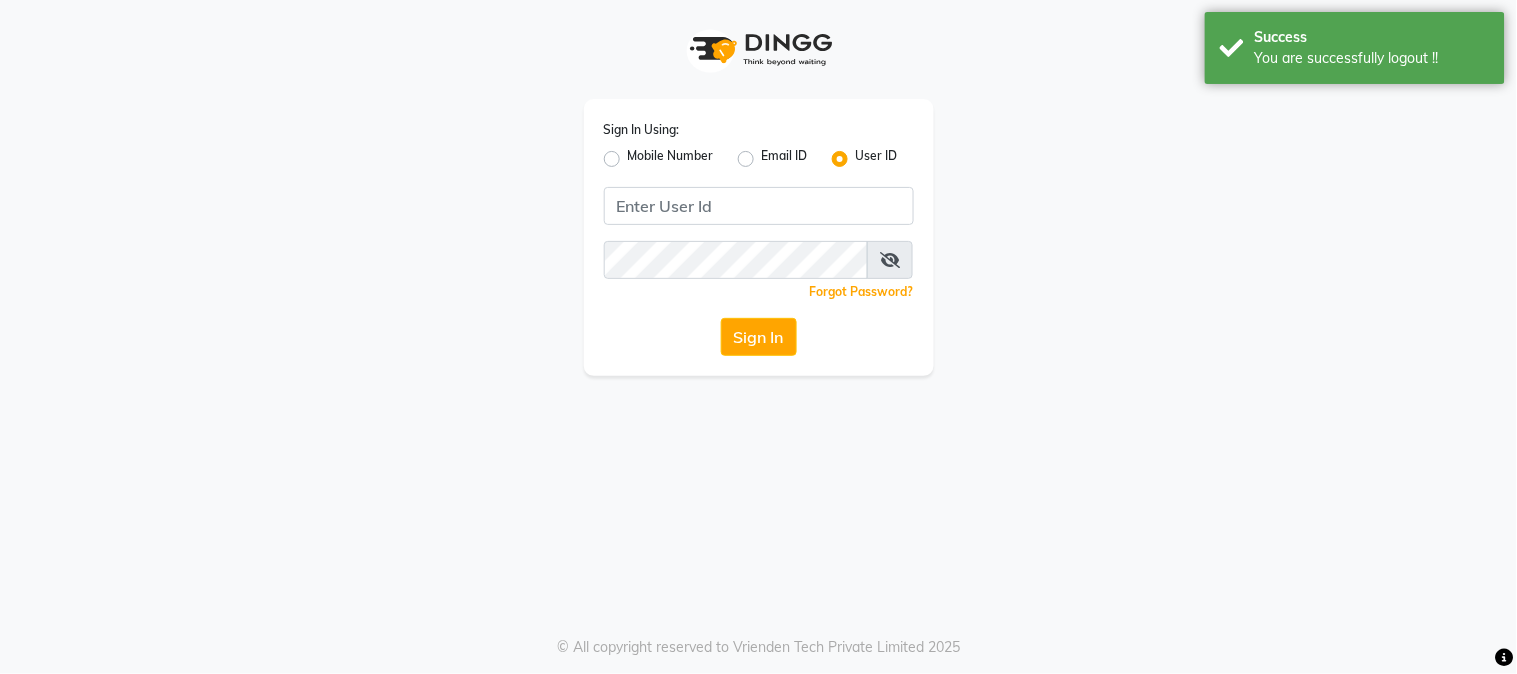 click on "Mobile Number" 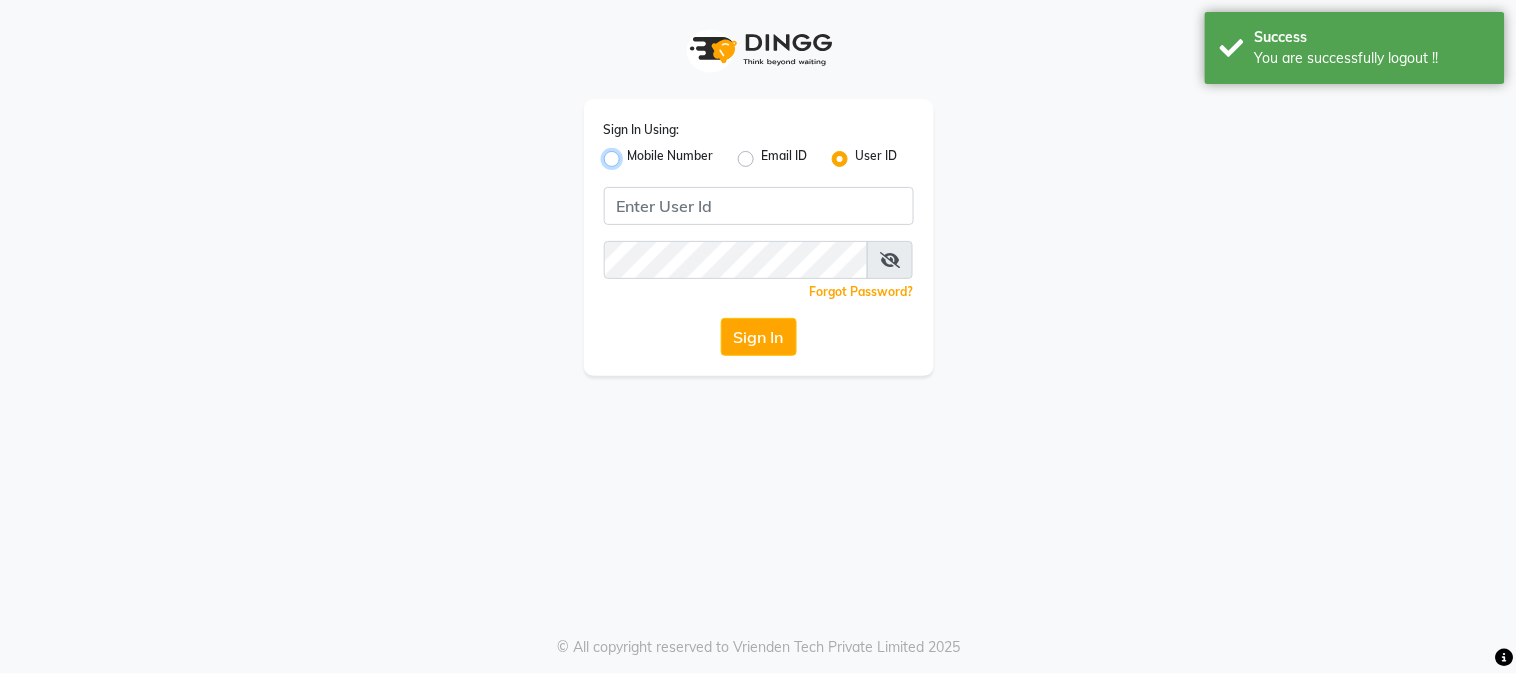 click on "Mobile Number" at bounding box center (634, 153) 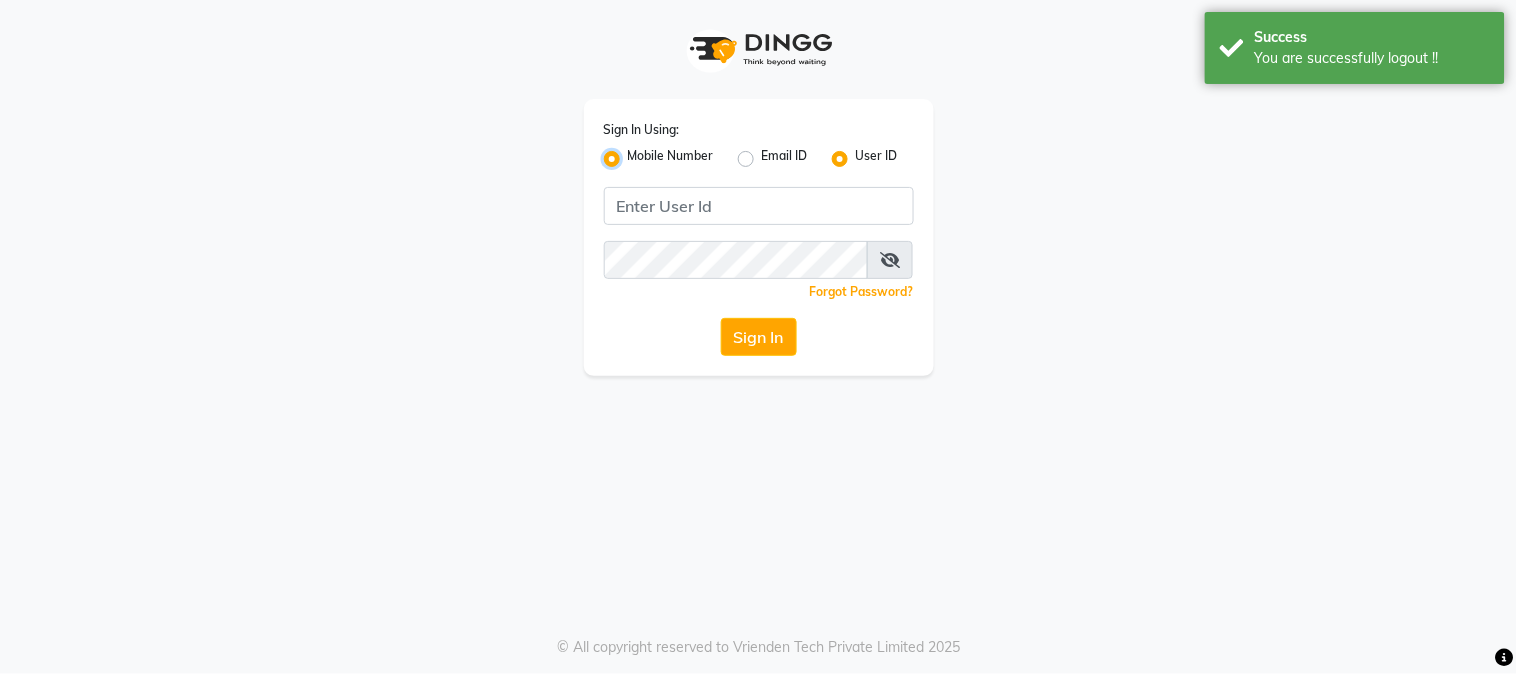 radio on "false" 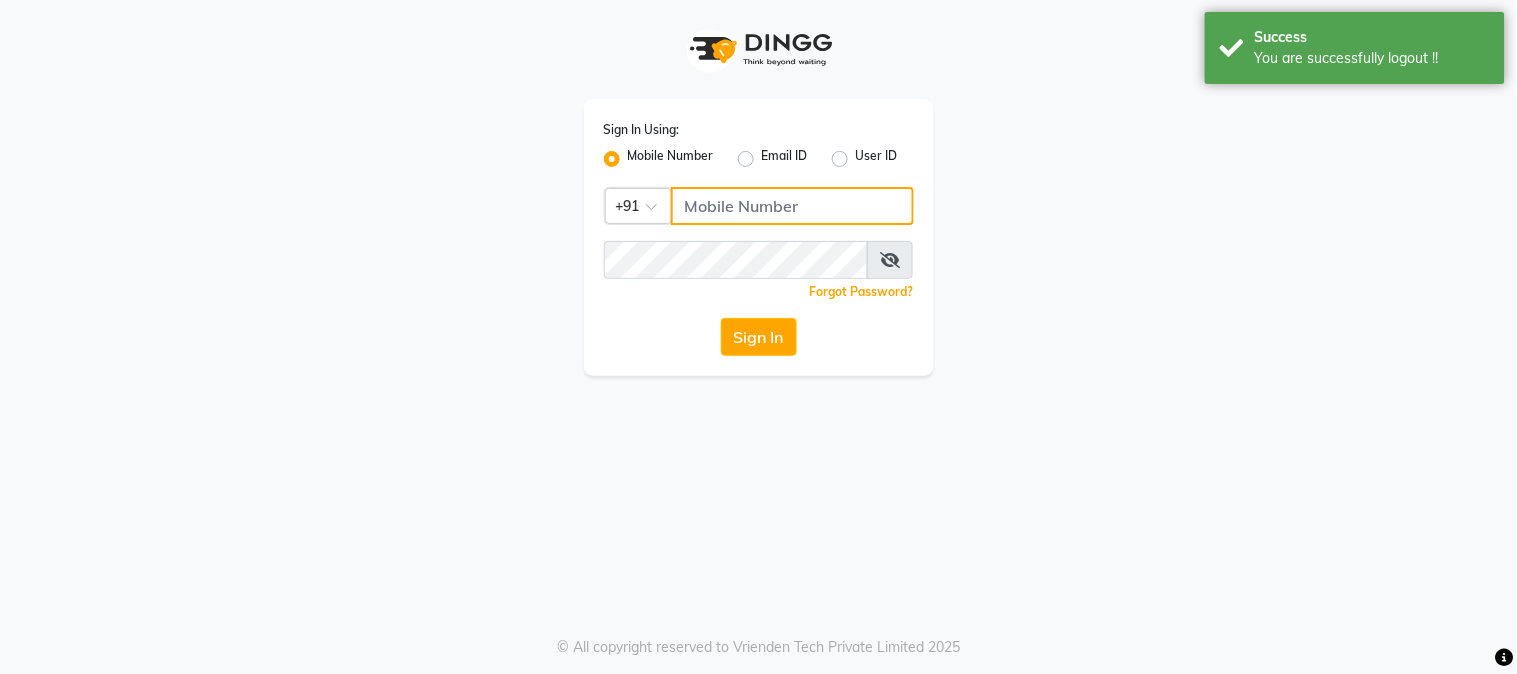 click 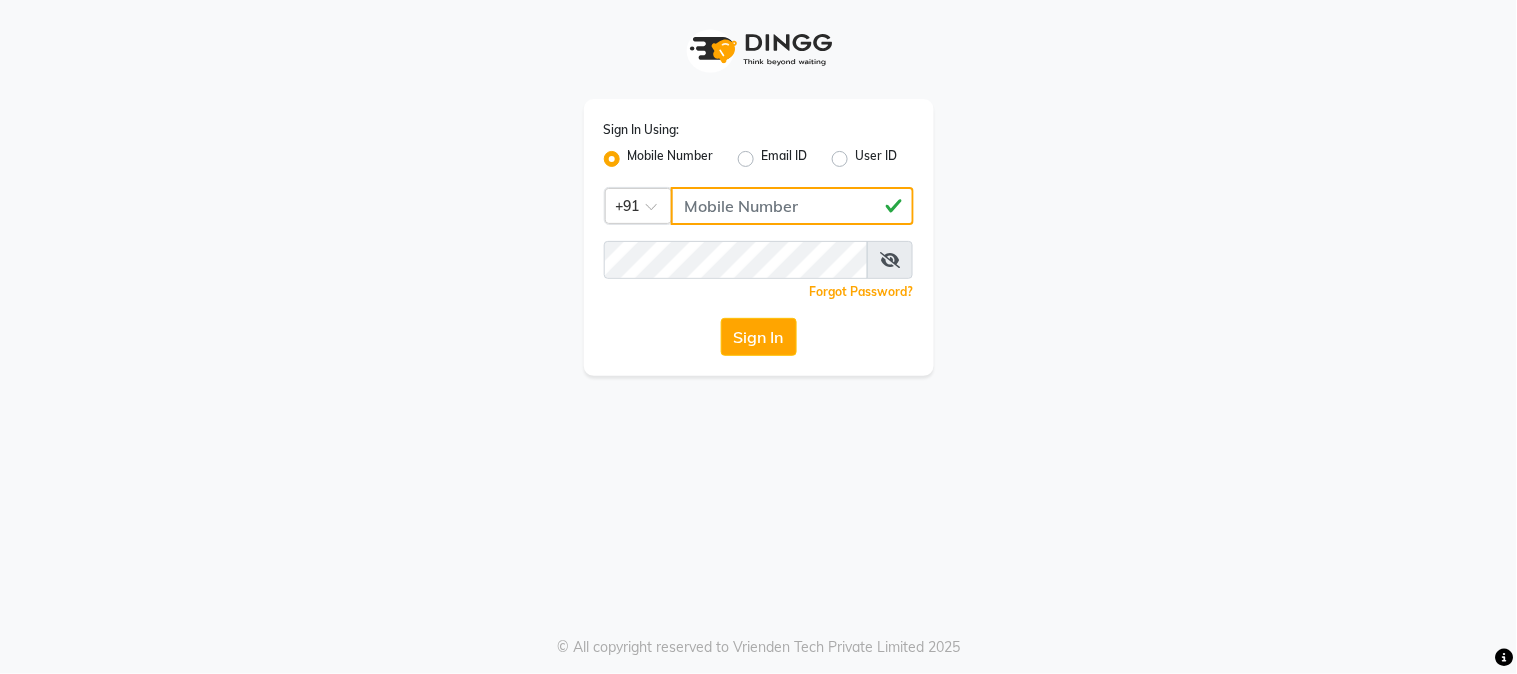 type on "[NUMBER]" 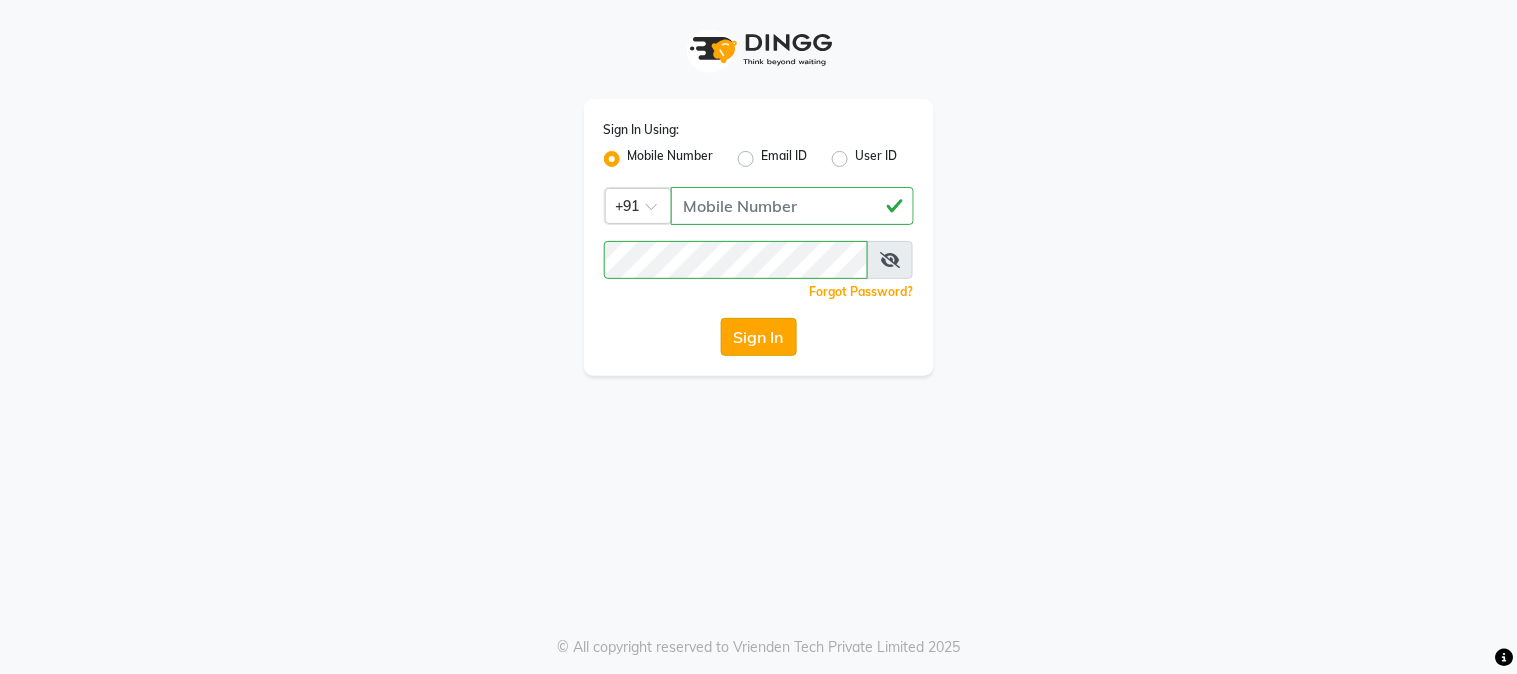 click on "Sign In" 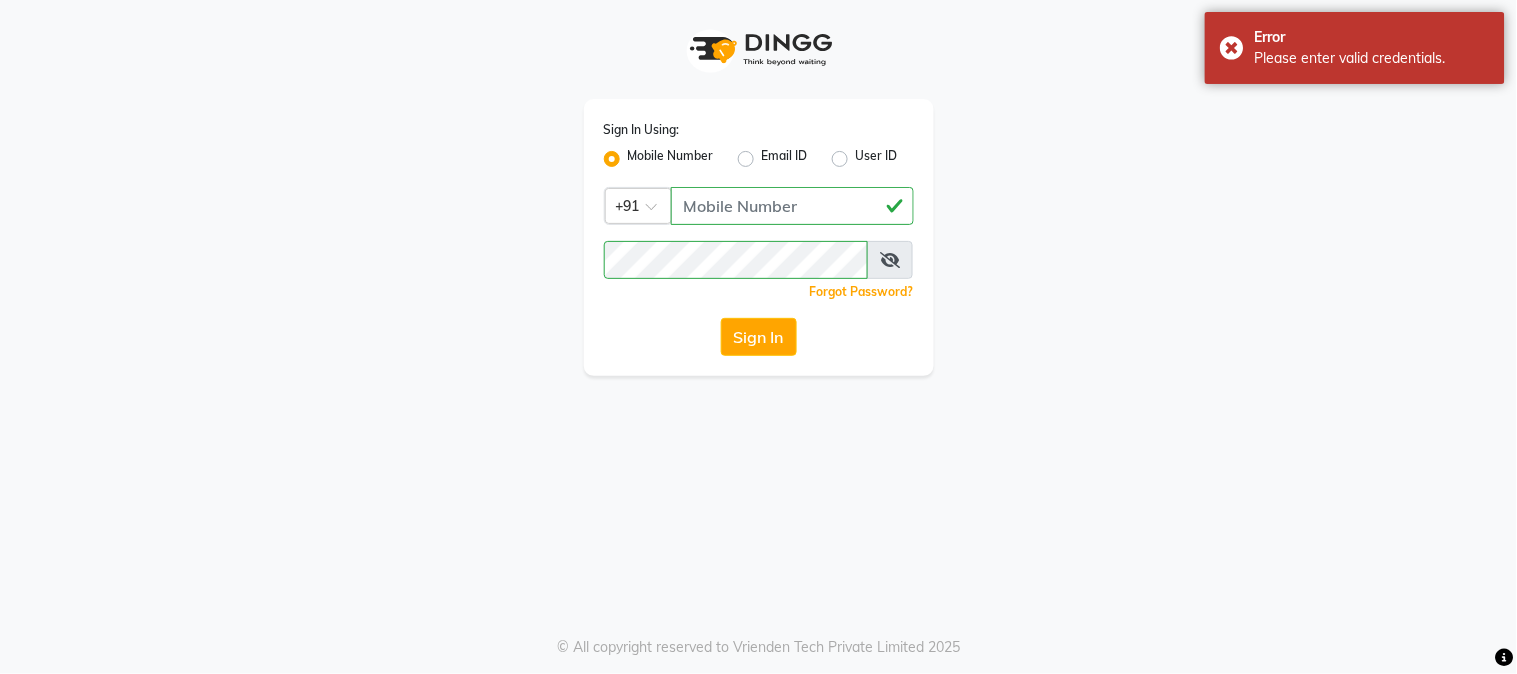 click at bounding box center [890, 260] 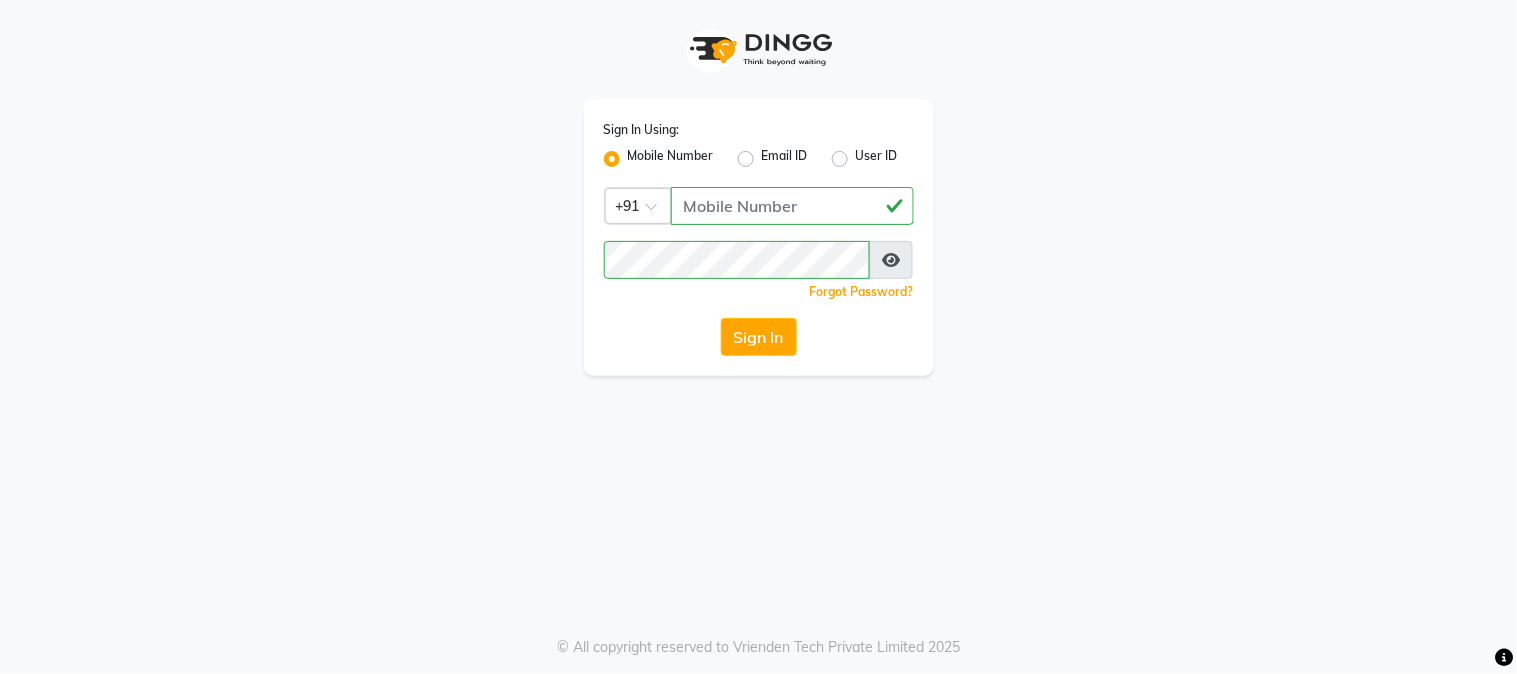 click at bounding box center (891, 260) 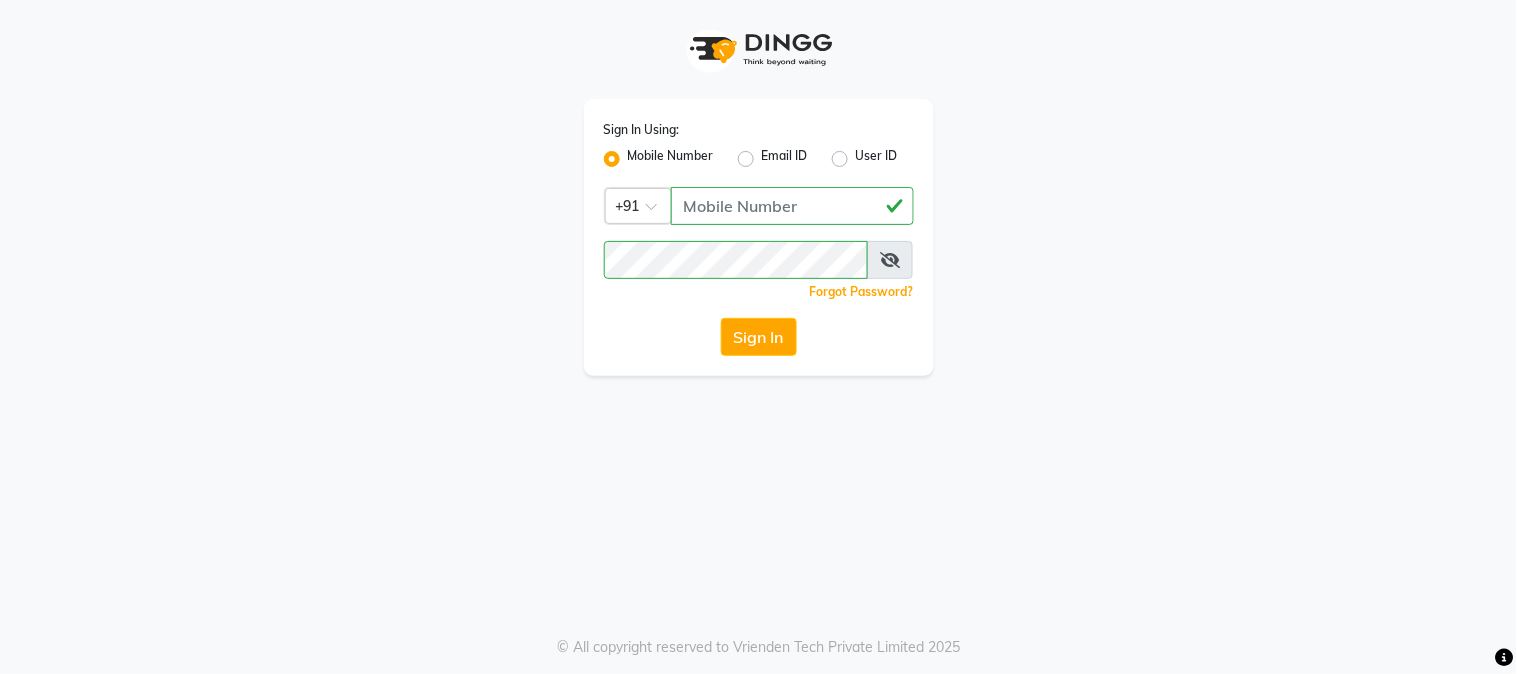 click at bounding box center [890, 260] 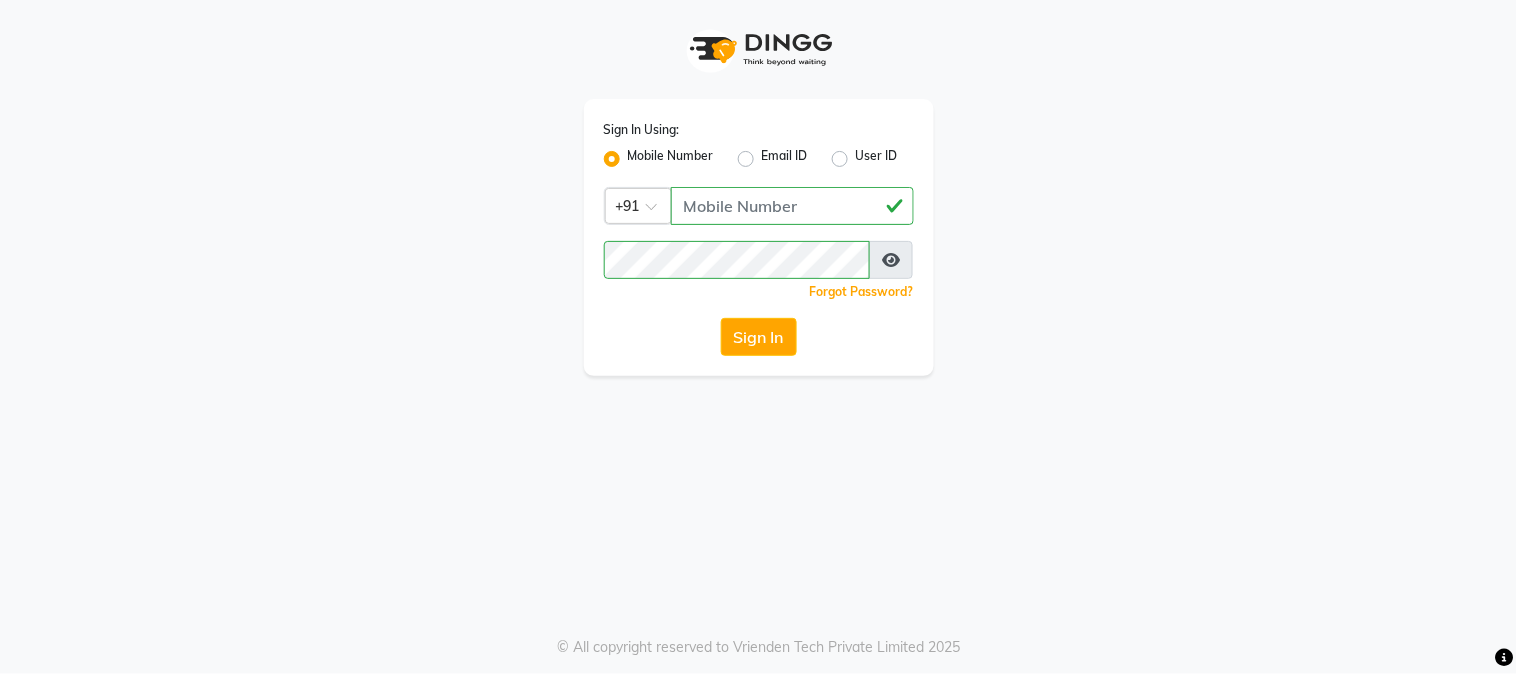 click at bounding box center [891, 260] 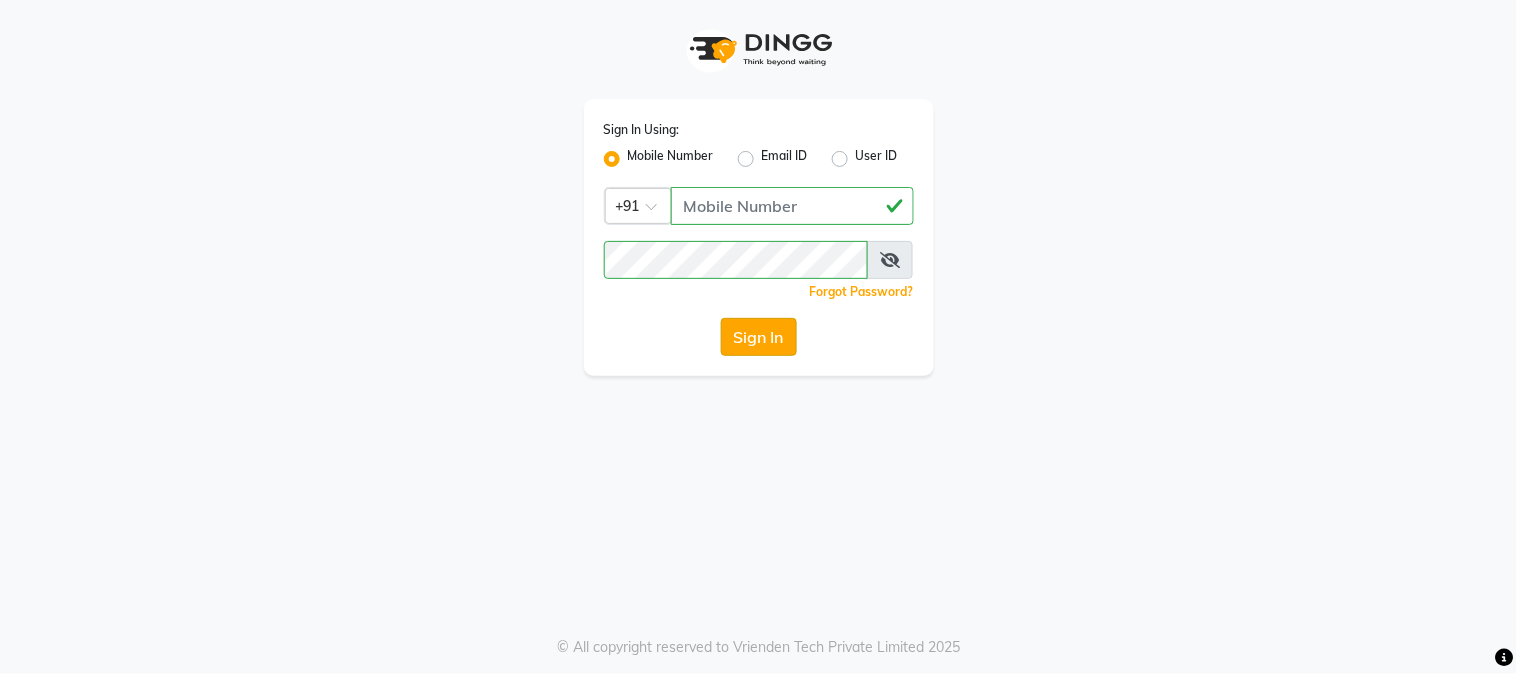 click on "Sign In" 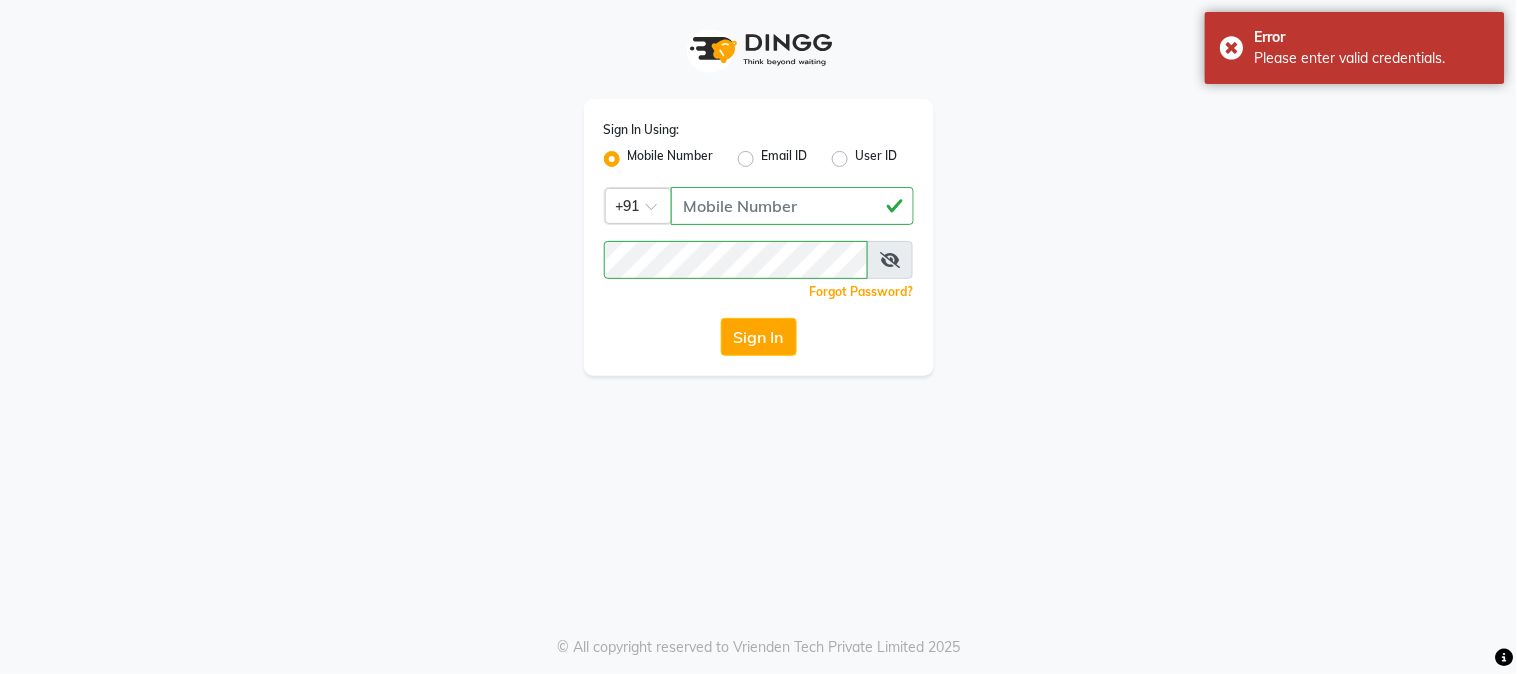 click at bounding box center (890, 260) 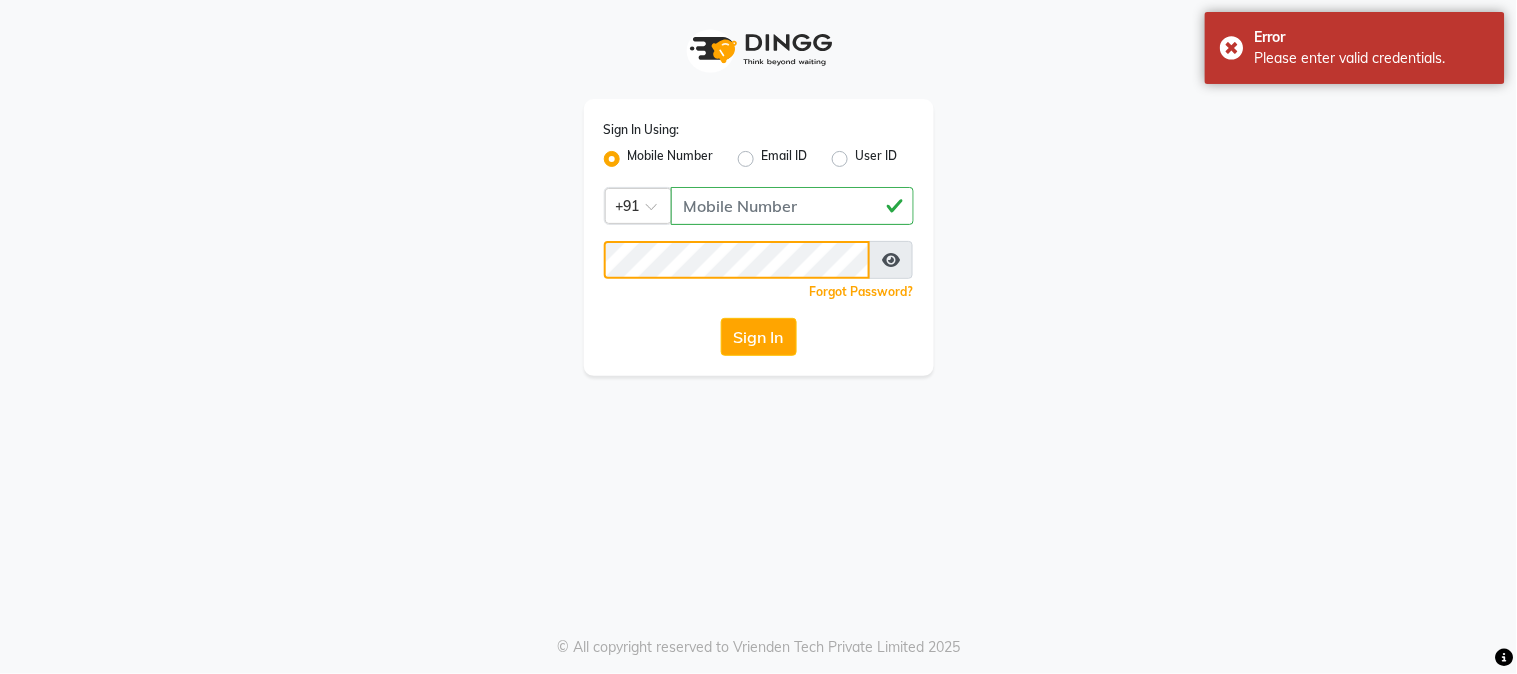 click on "Sign In Using: Mobile Number Email ID User ID Country Code × +91 [PHONE]  Remember me Forgot Password?  Sign In" 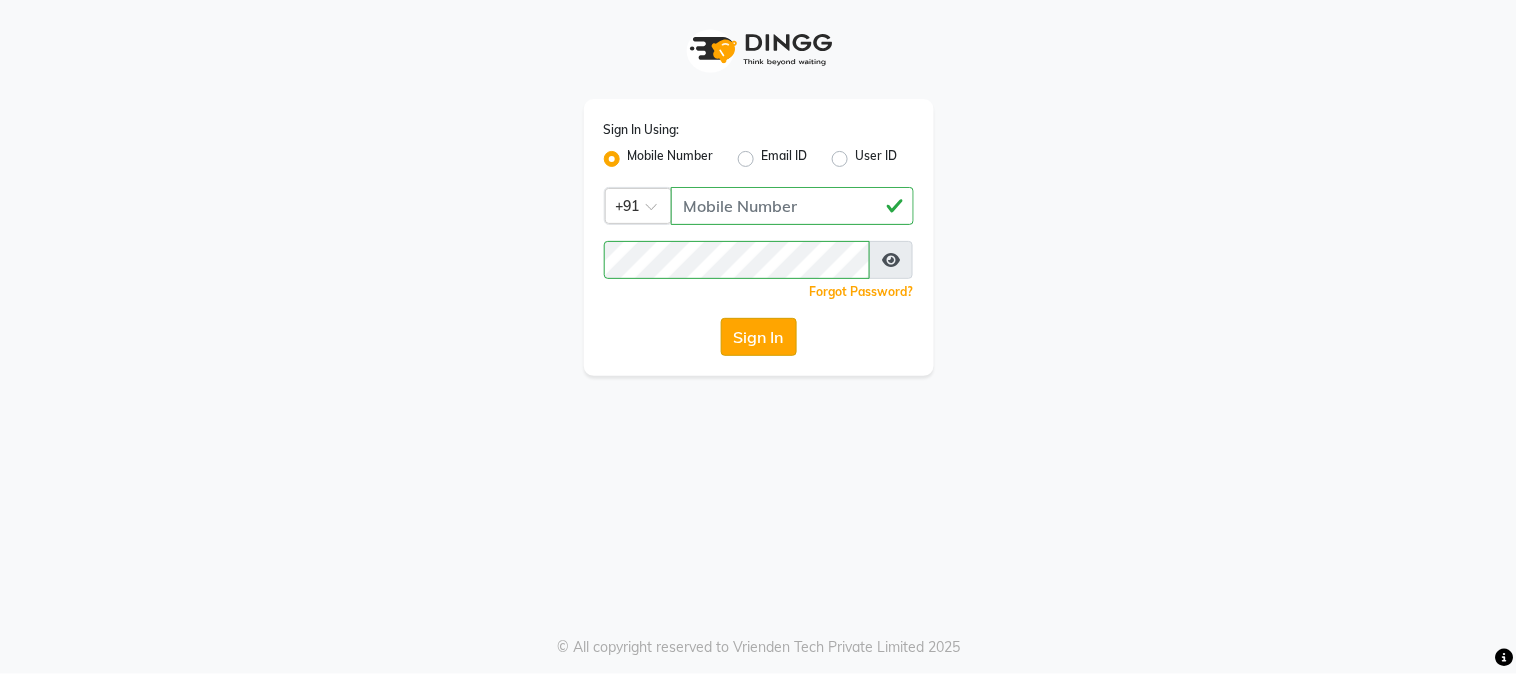 click on "Sign In" 